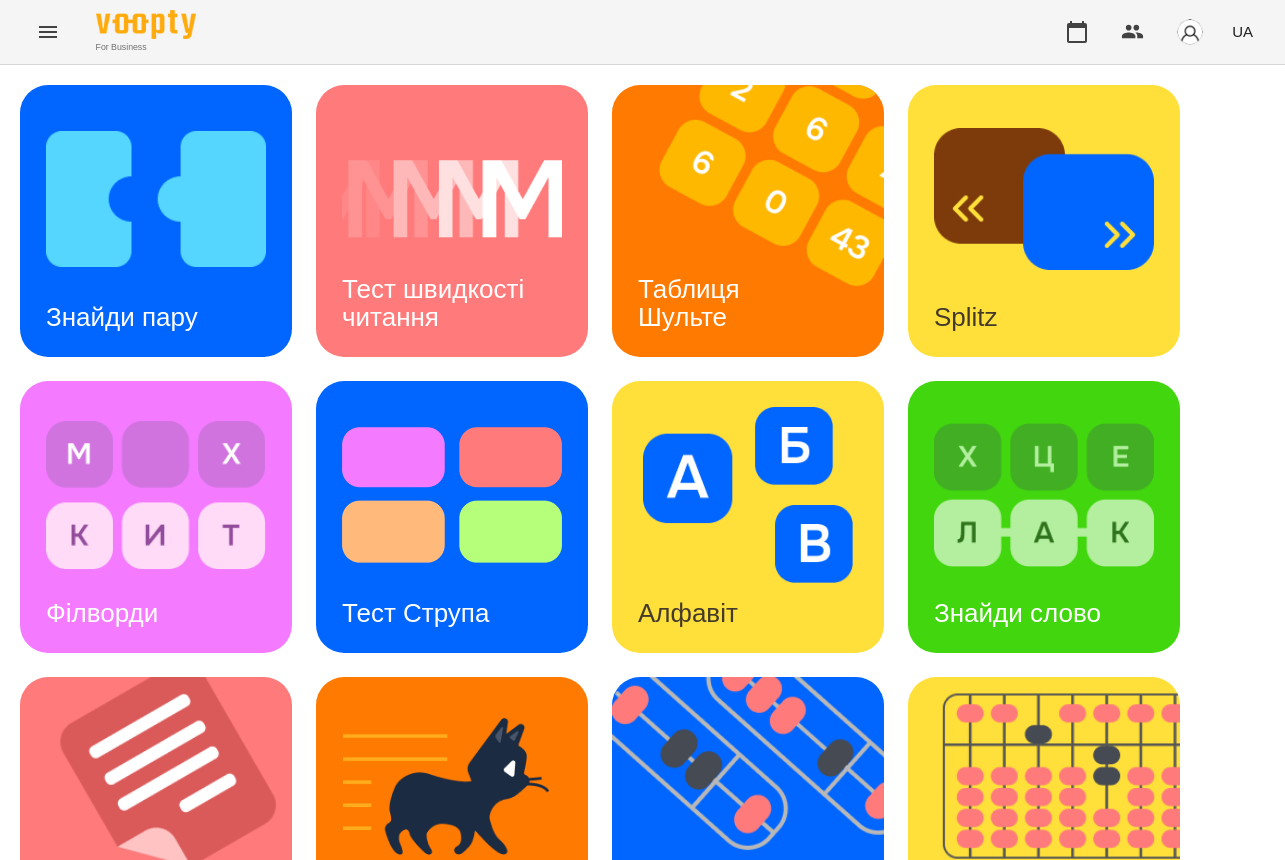 scroll, scrollTop: 0, scrollLeft: 0, axis: both 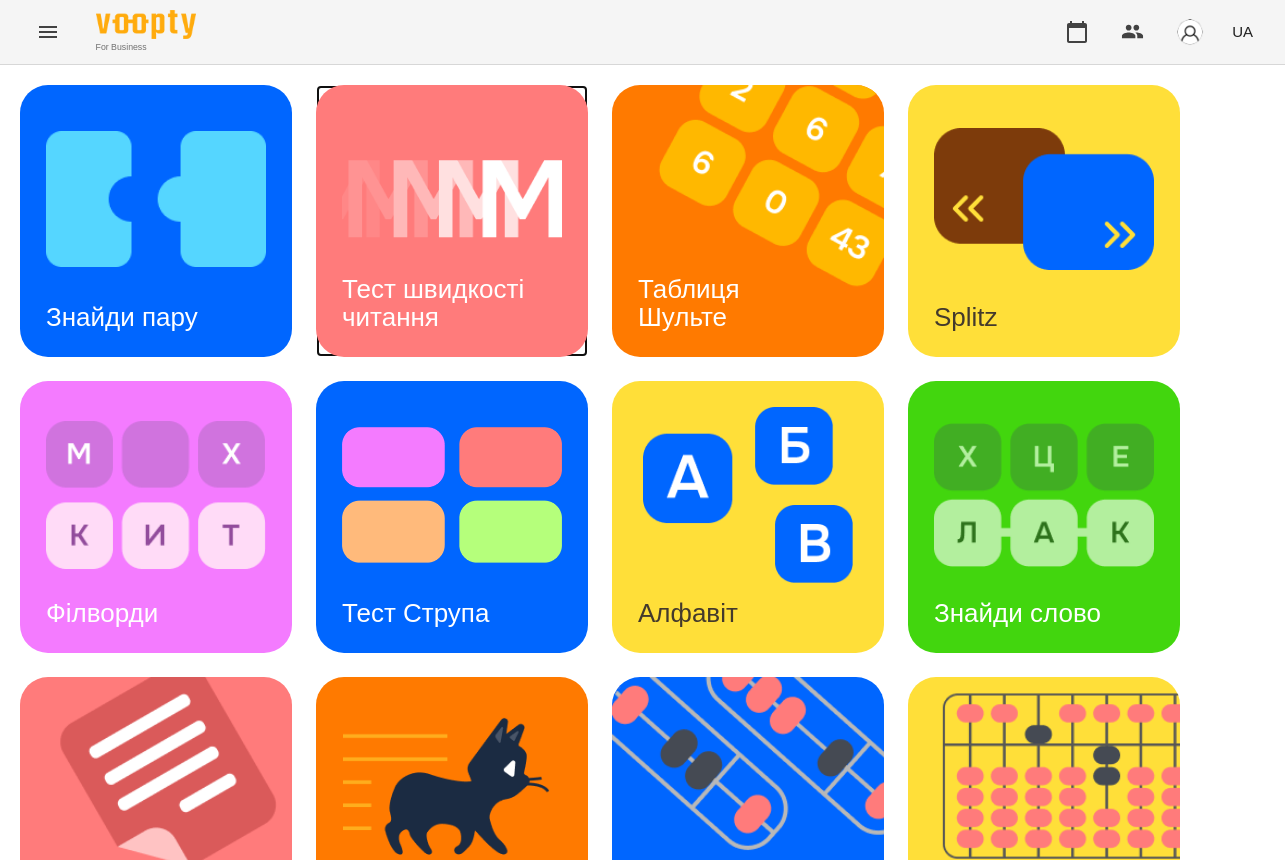 click at bounding box center [452, 199] 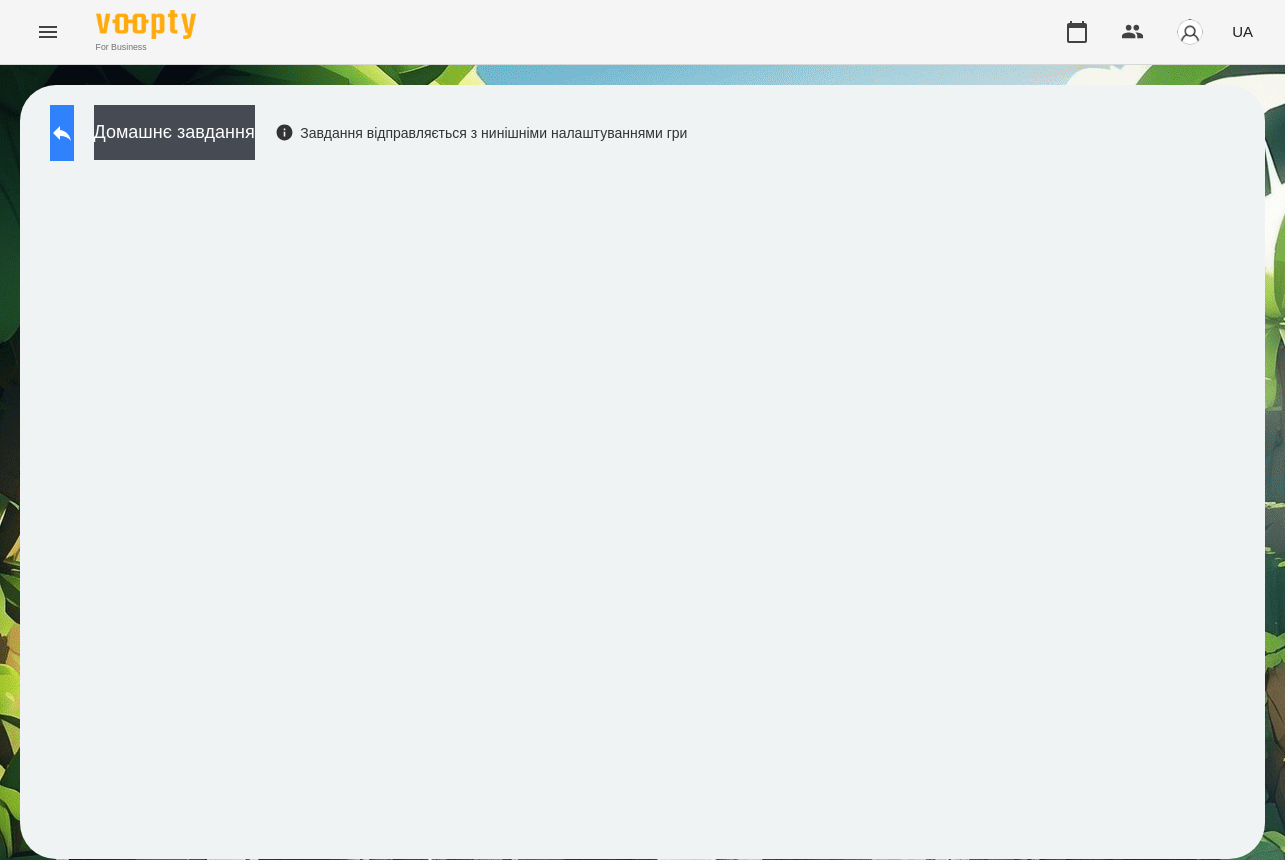 click at bounding box center (62, 133) 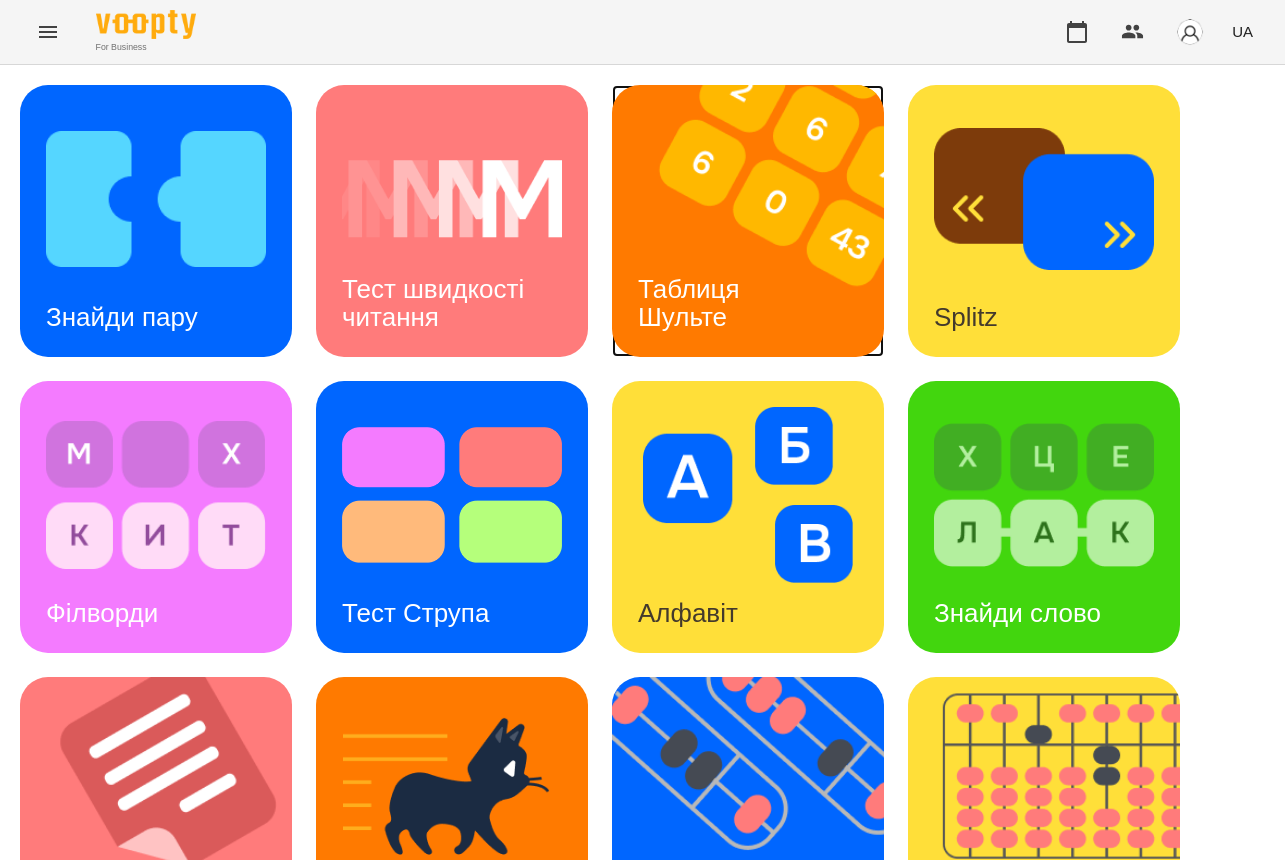 click on "Таблиця
Шульте" at bounding box center (692, 302) 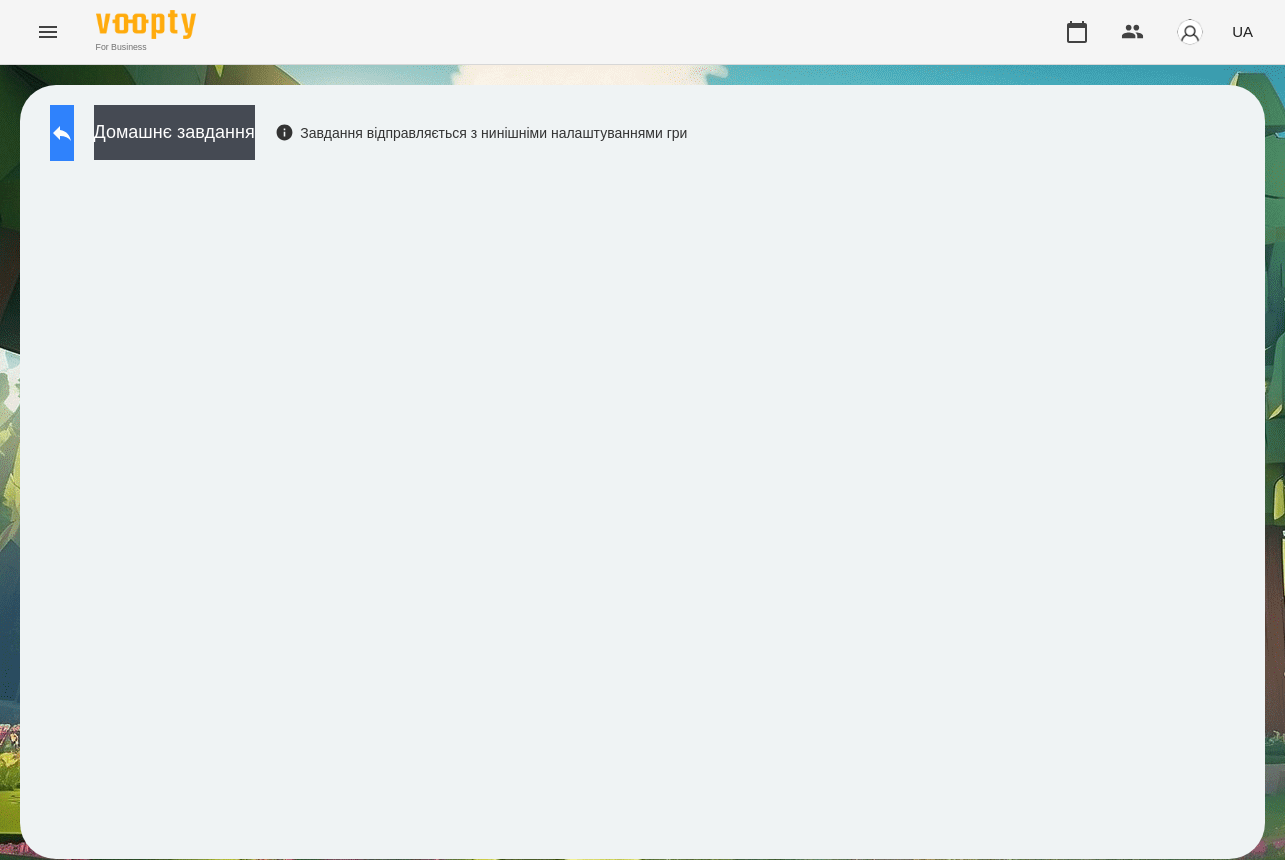 click at bounding box center (62, 133) 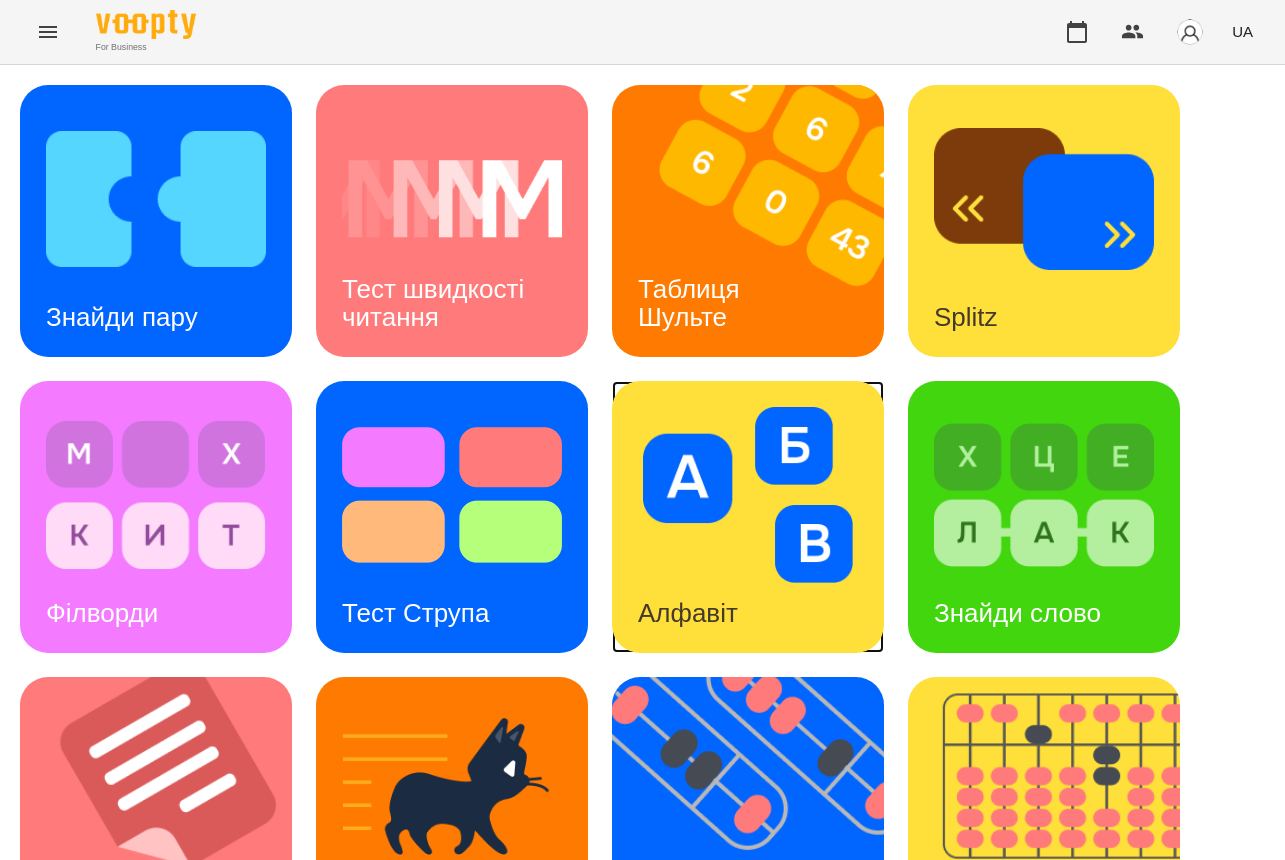 click at bounding box center [748, 495] 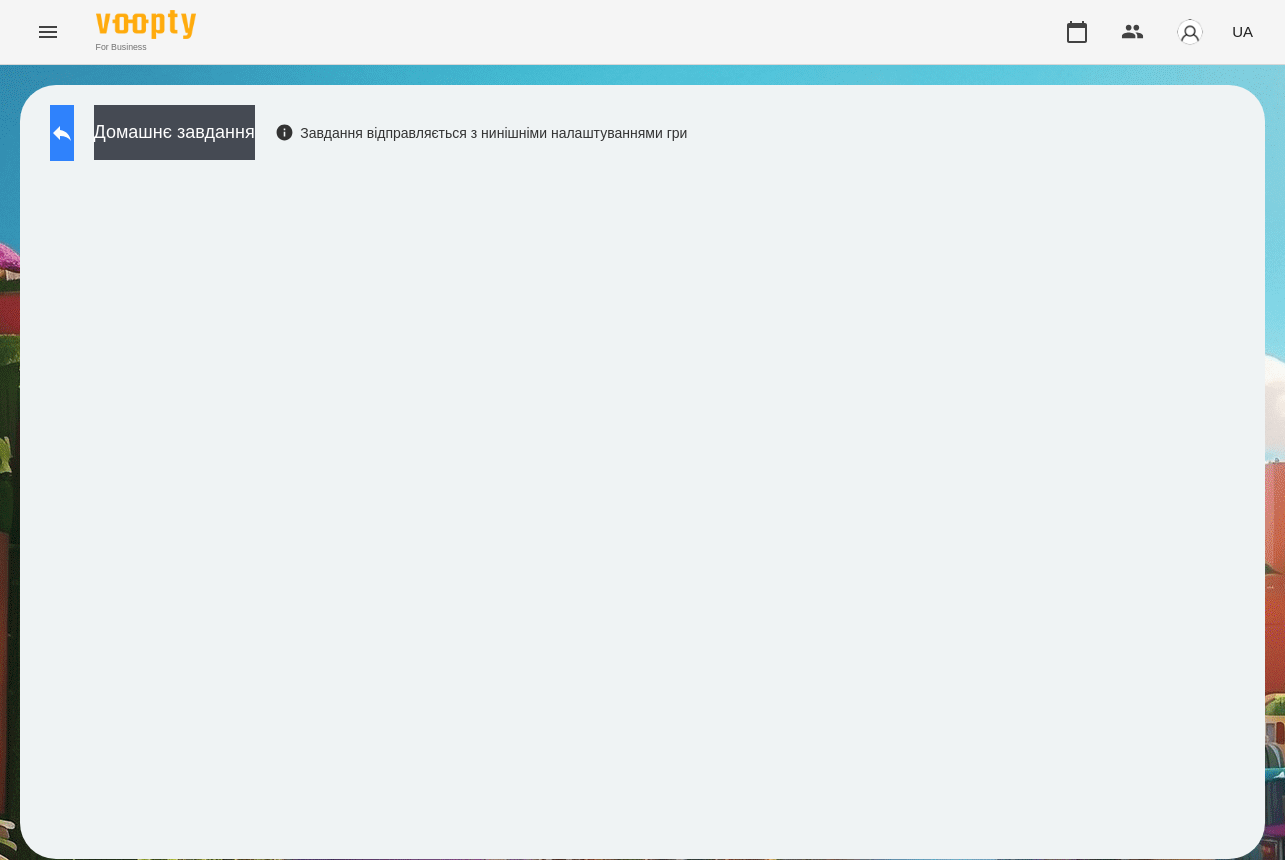 click at bounding box center [62, 133] 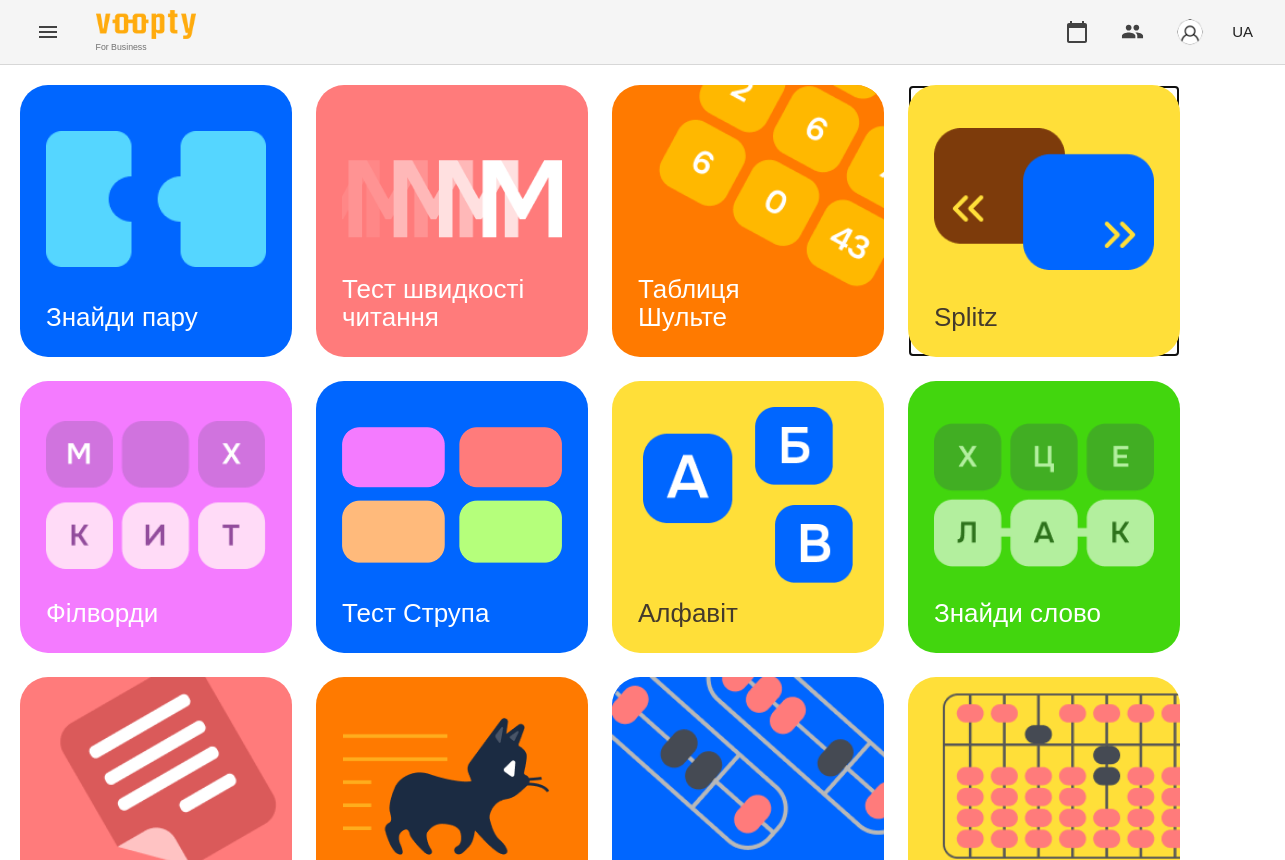 click at bounding box center [1044, 199] 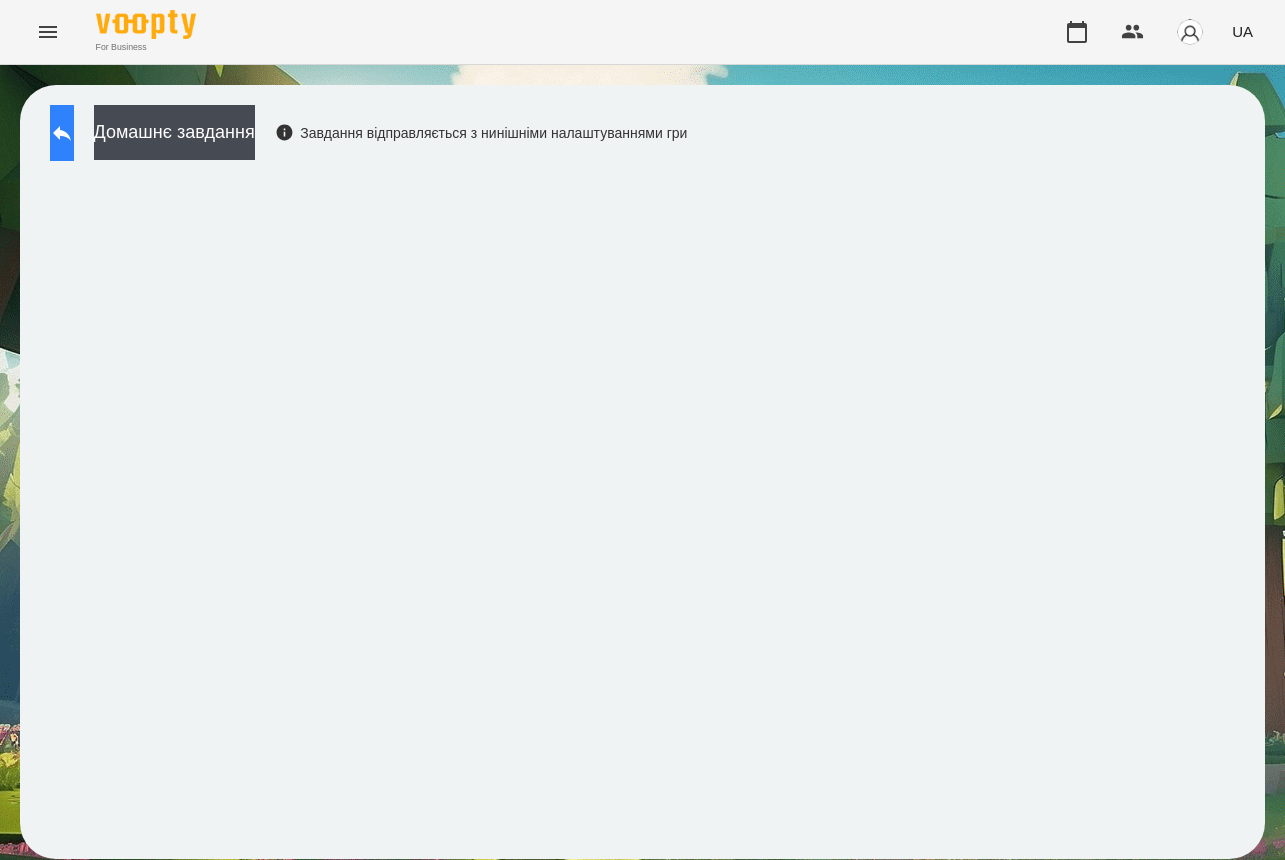 click 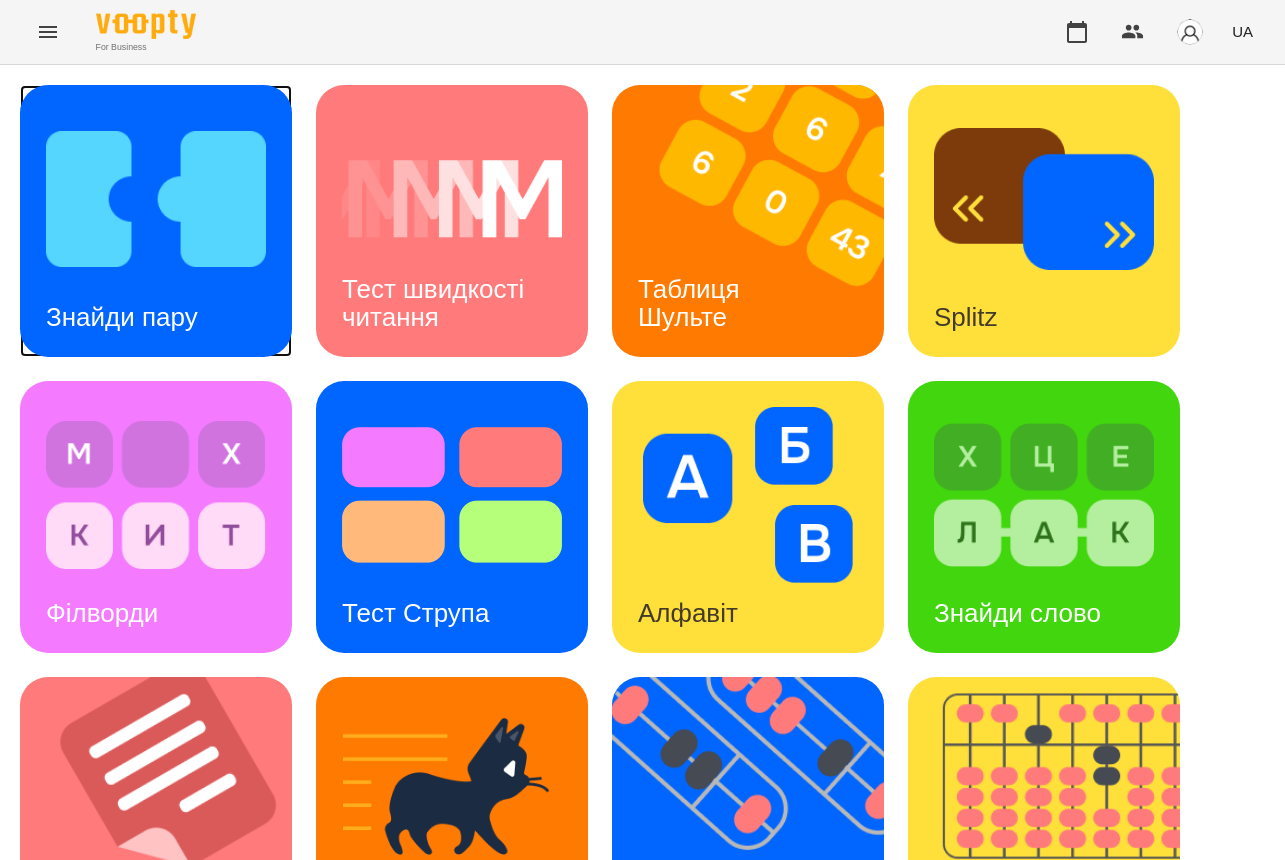click at bounding box center (156, 199) 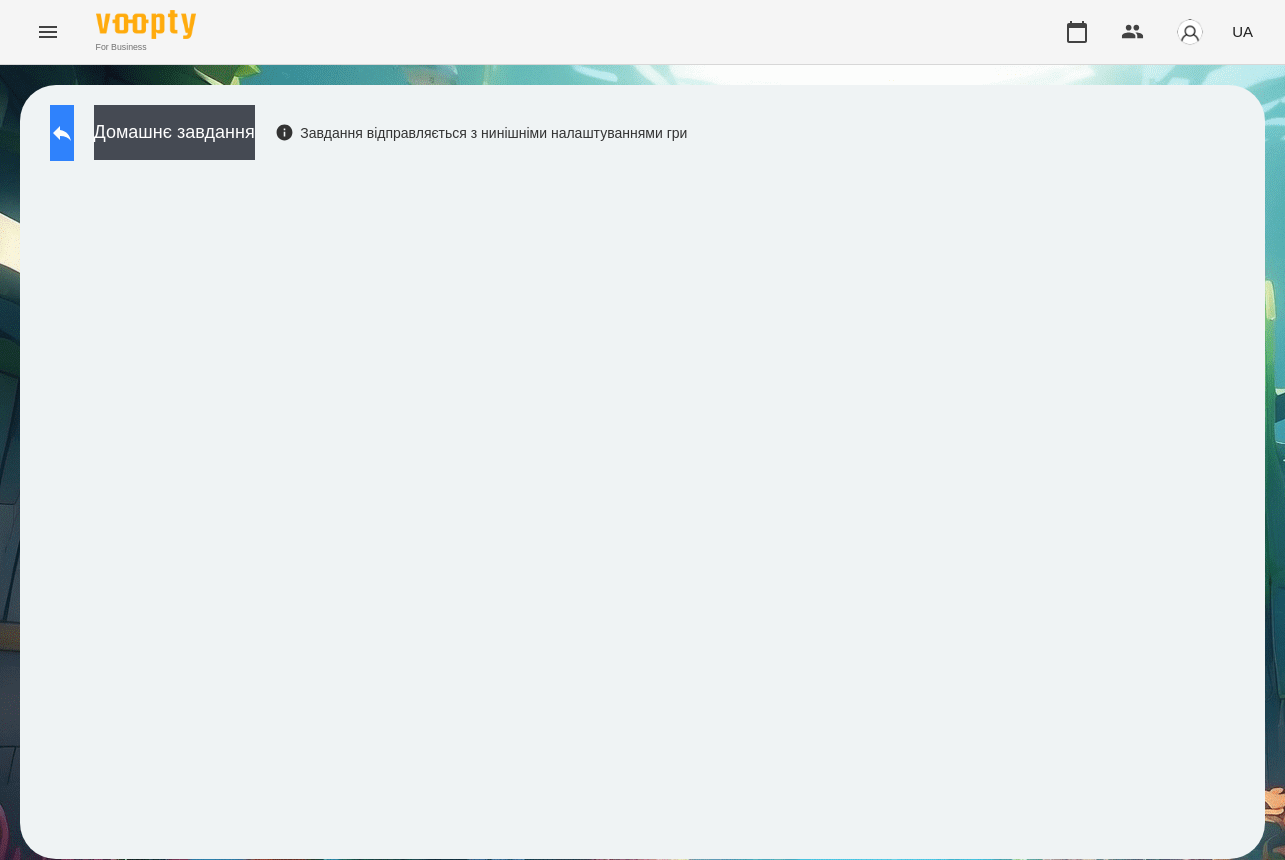 click 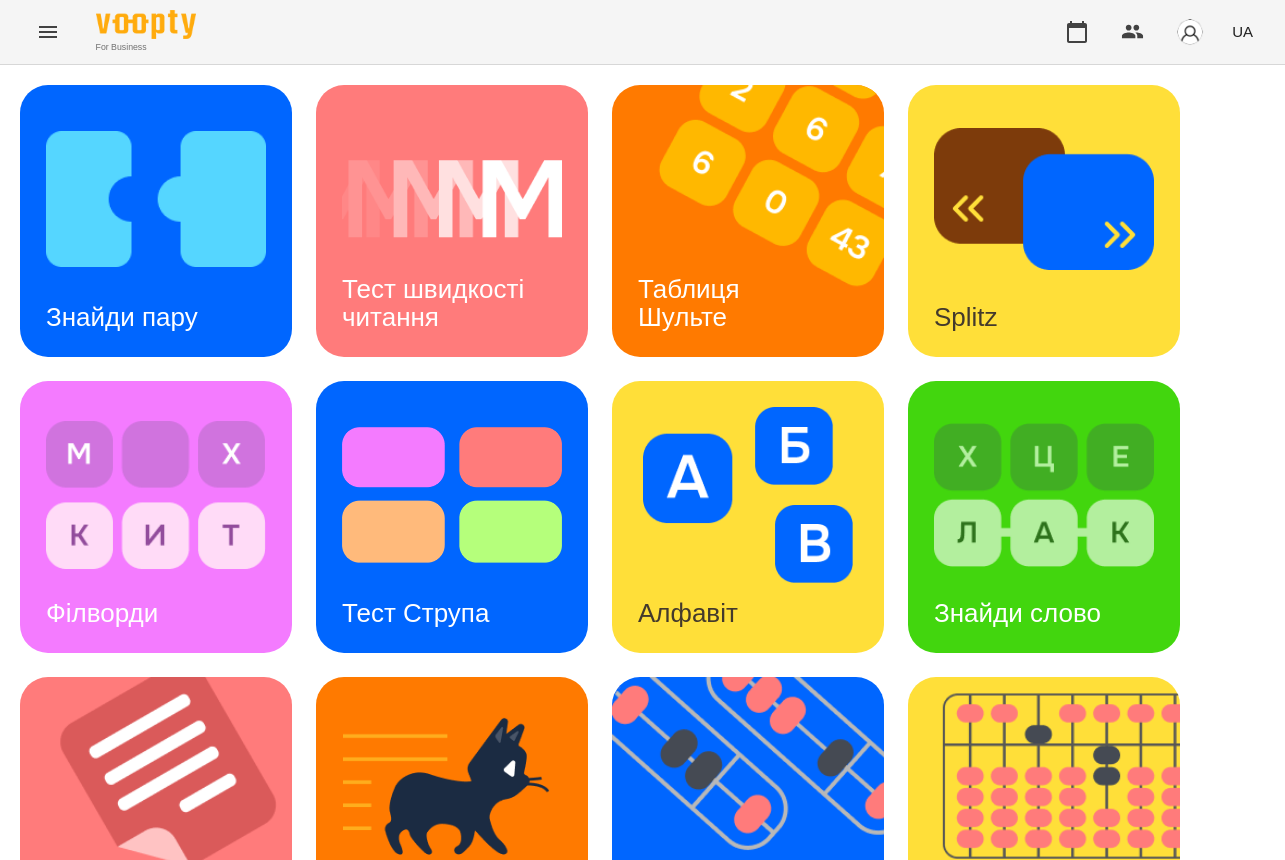 scroll, scrollTop: 701, scrollLeft: 0, axis: vertical 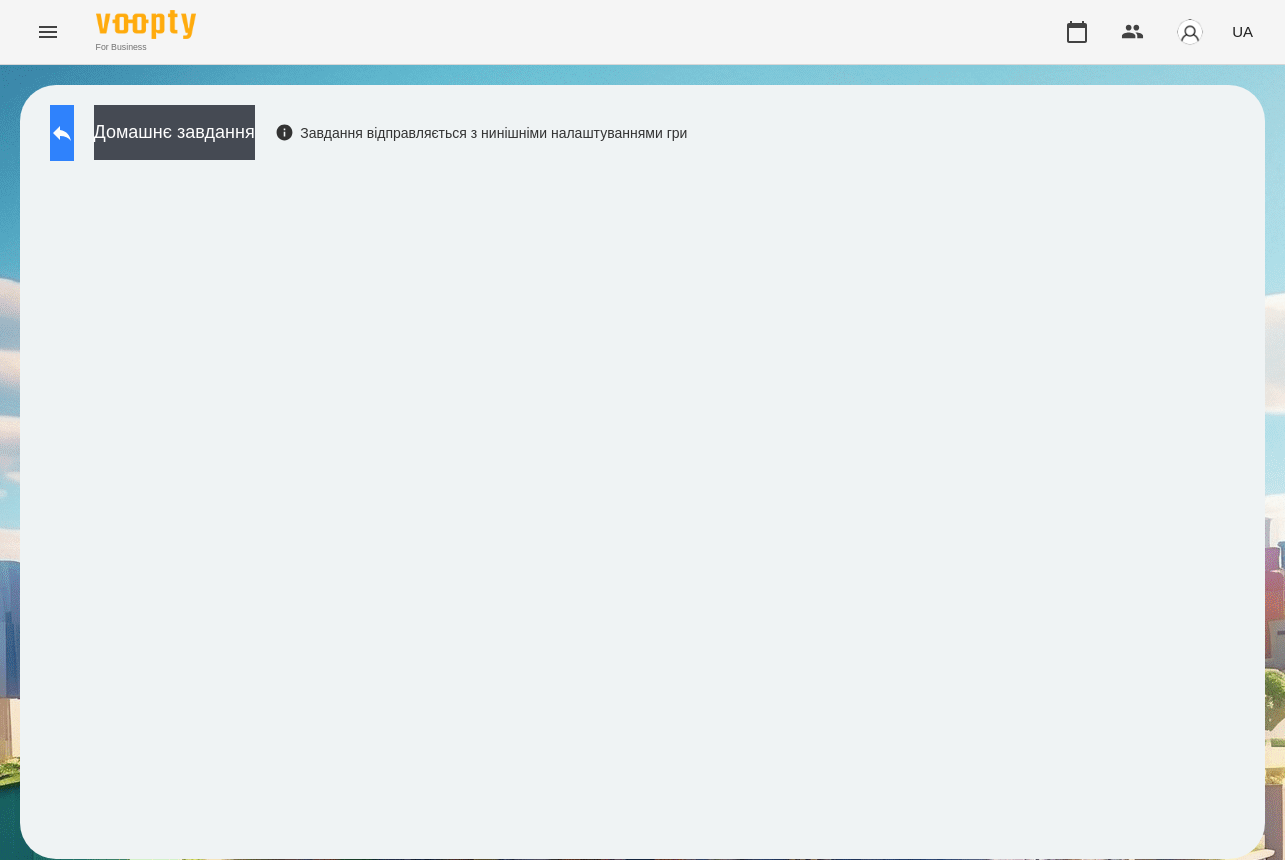 click 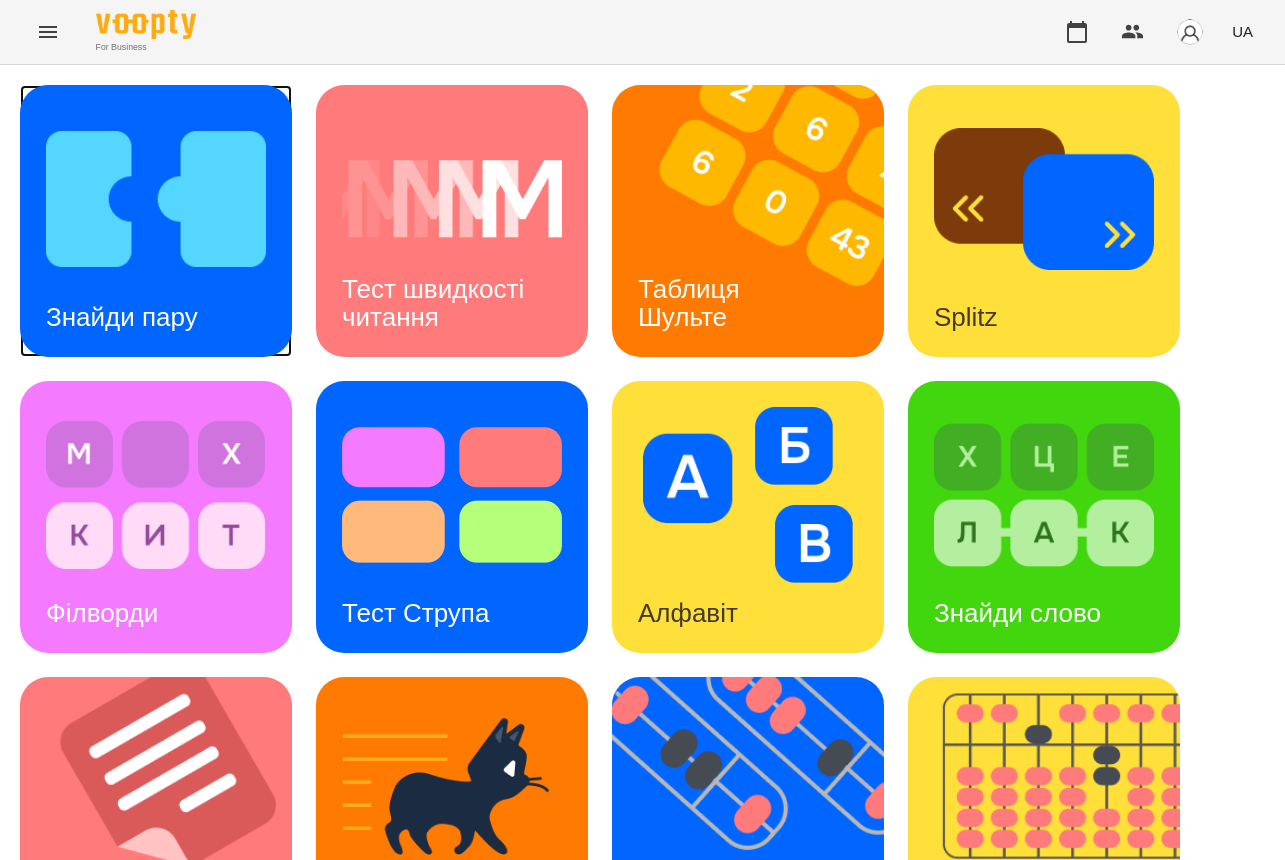 click at bounding box center (156, 199) 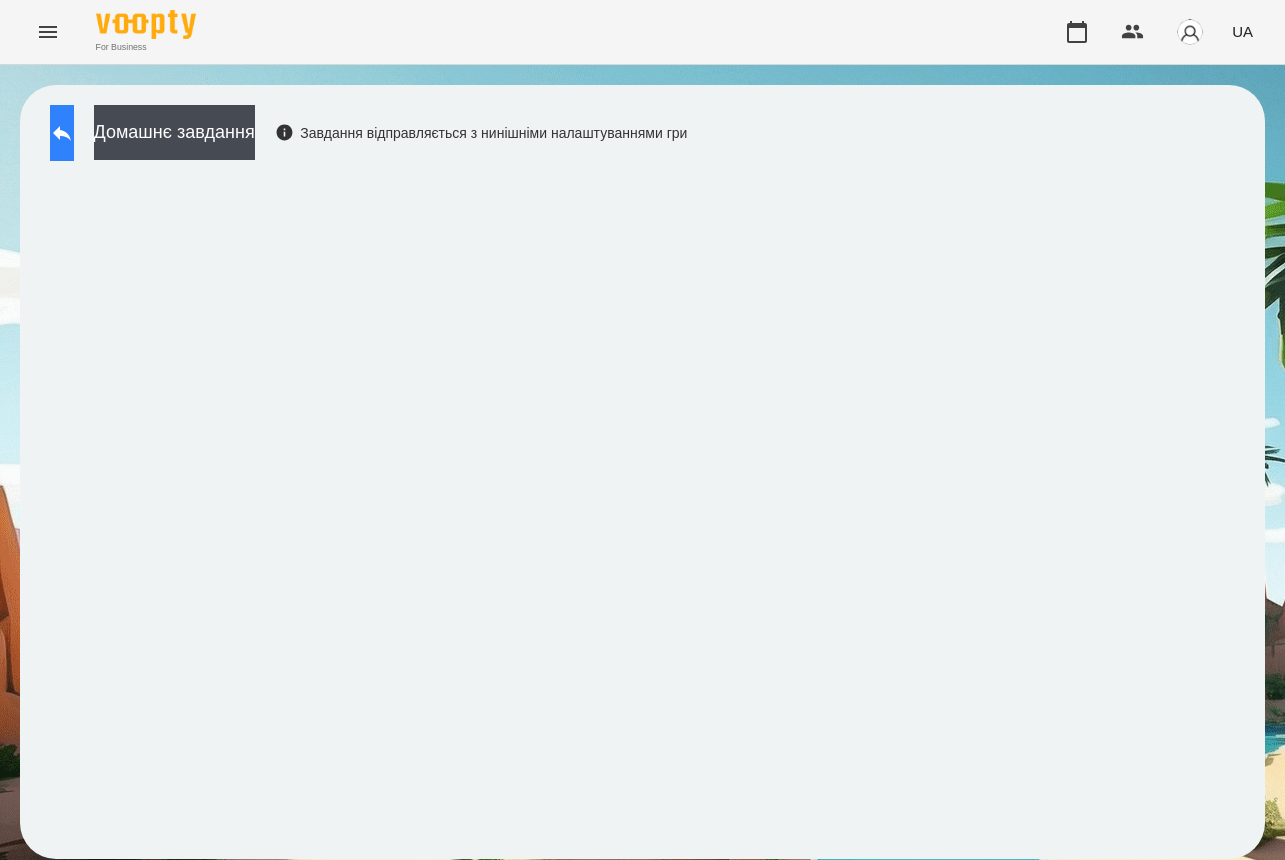 click at bounding box center [62, 133] 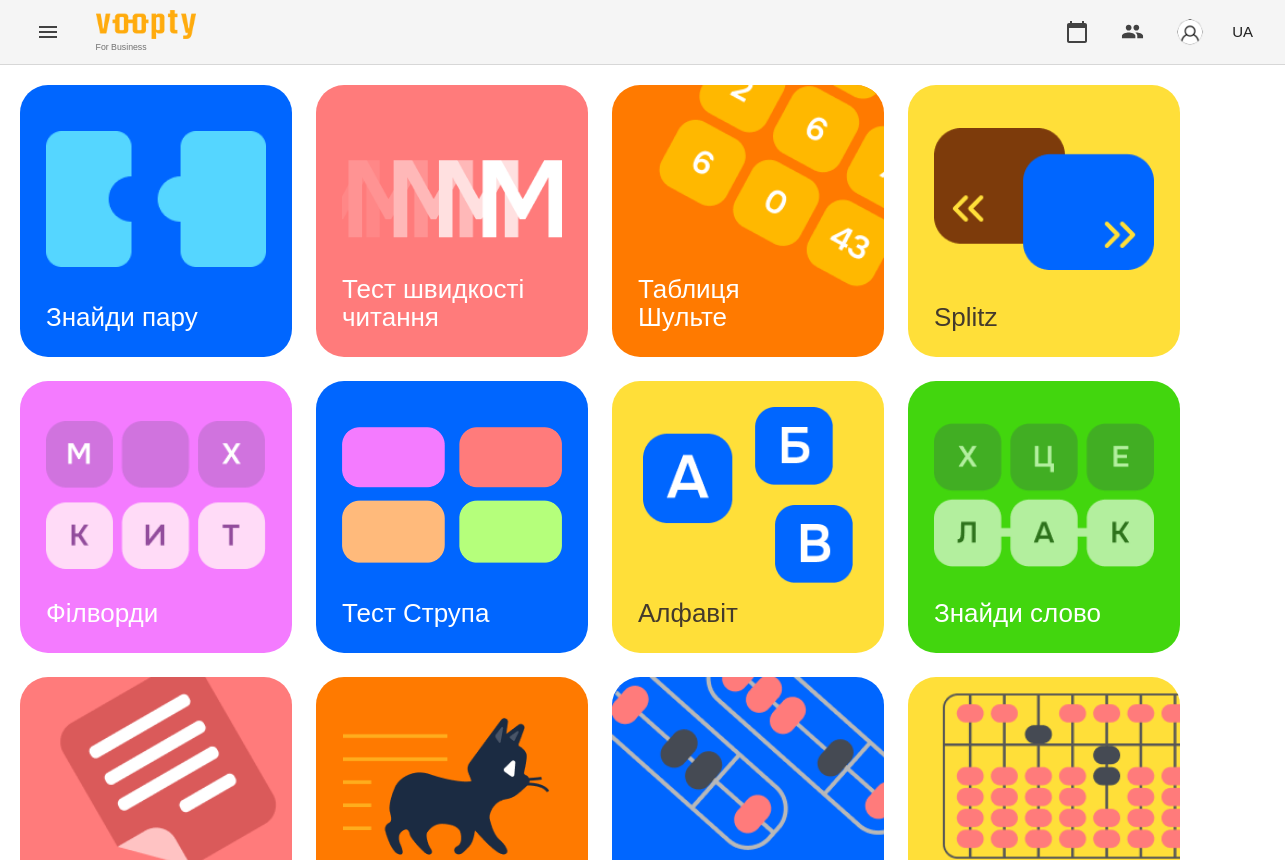 scroll, scrollTop: 701, scrollLeft: 0, axis: vertical 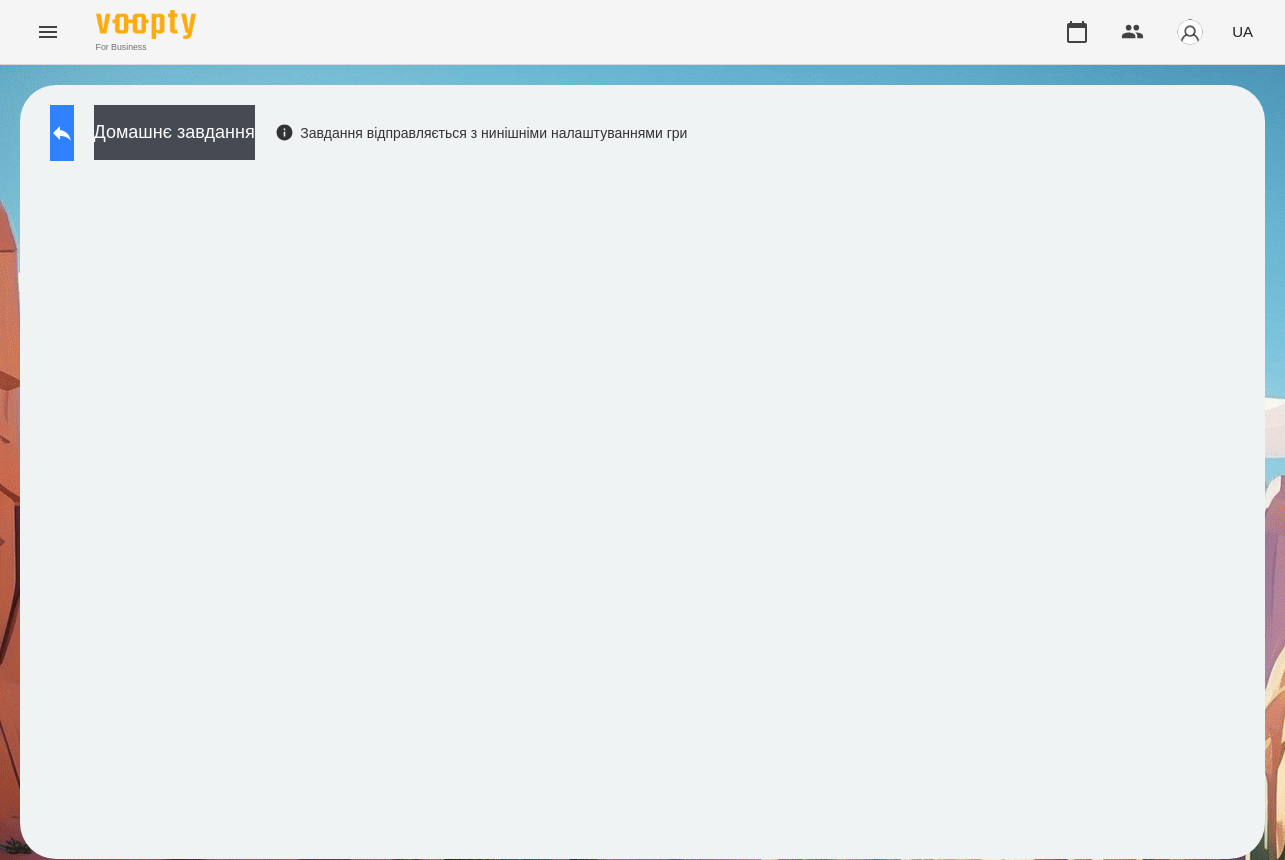click 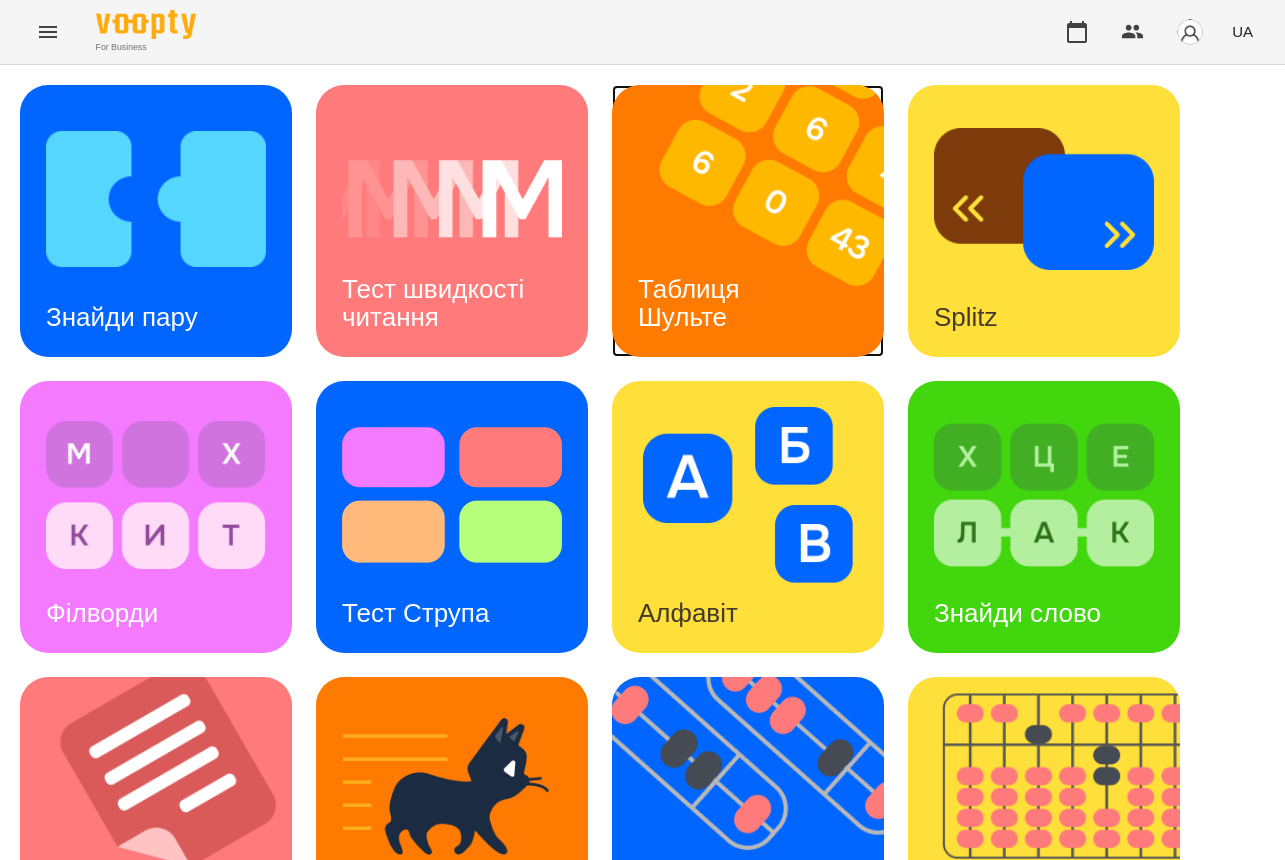 click at bounding box center [760, 221] 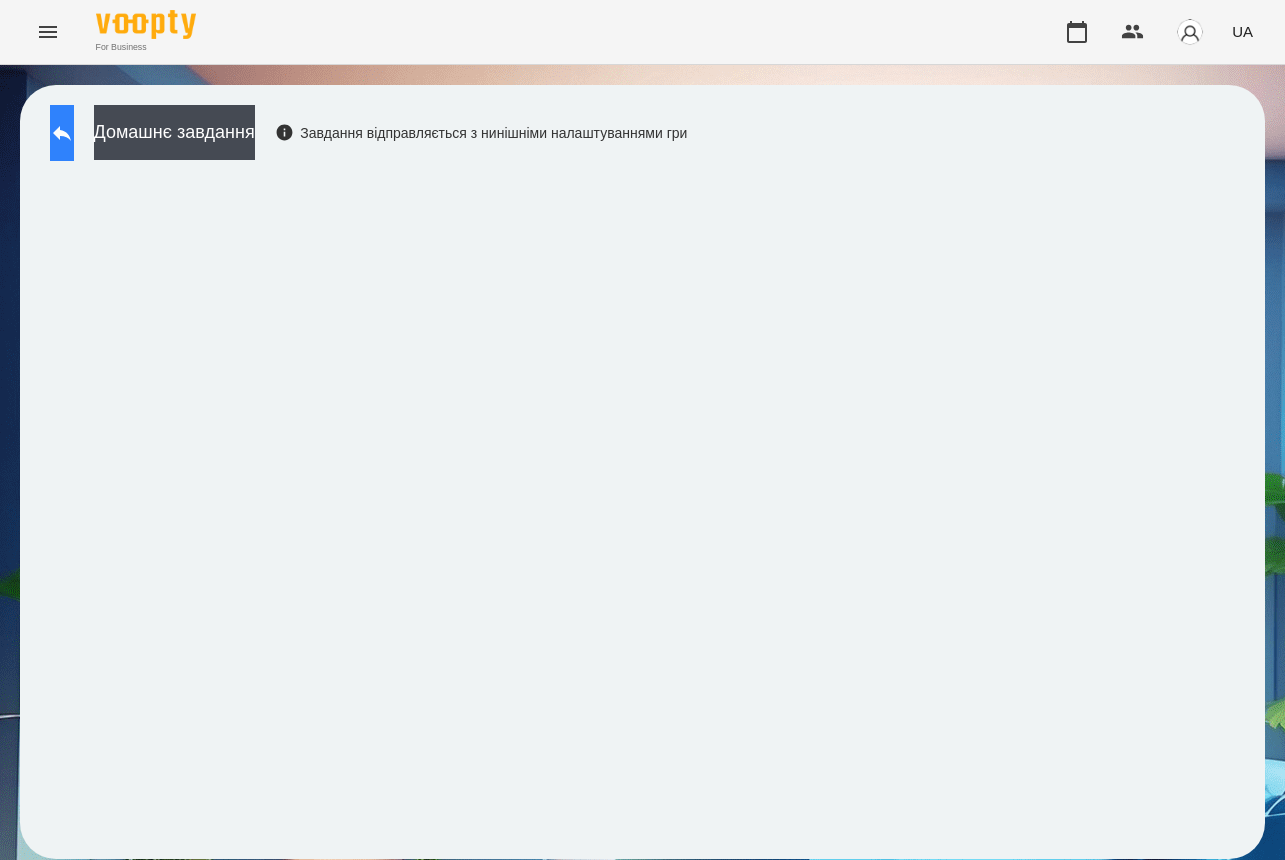 click 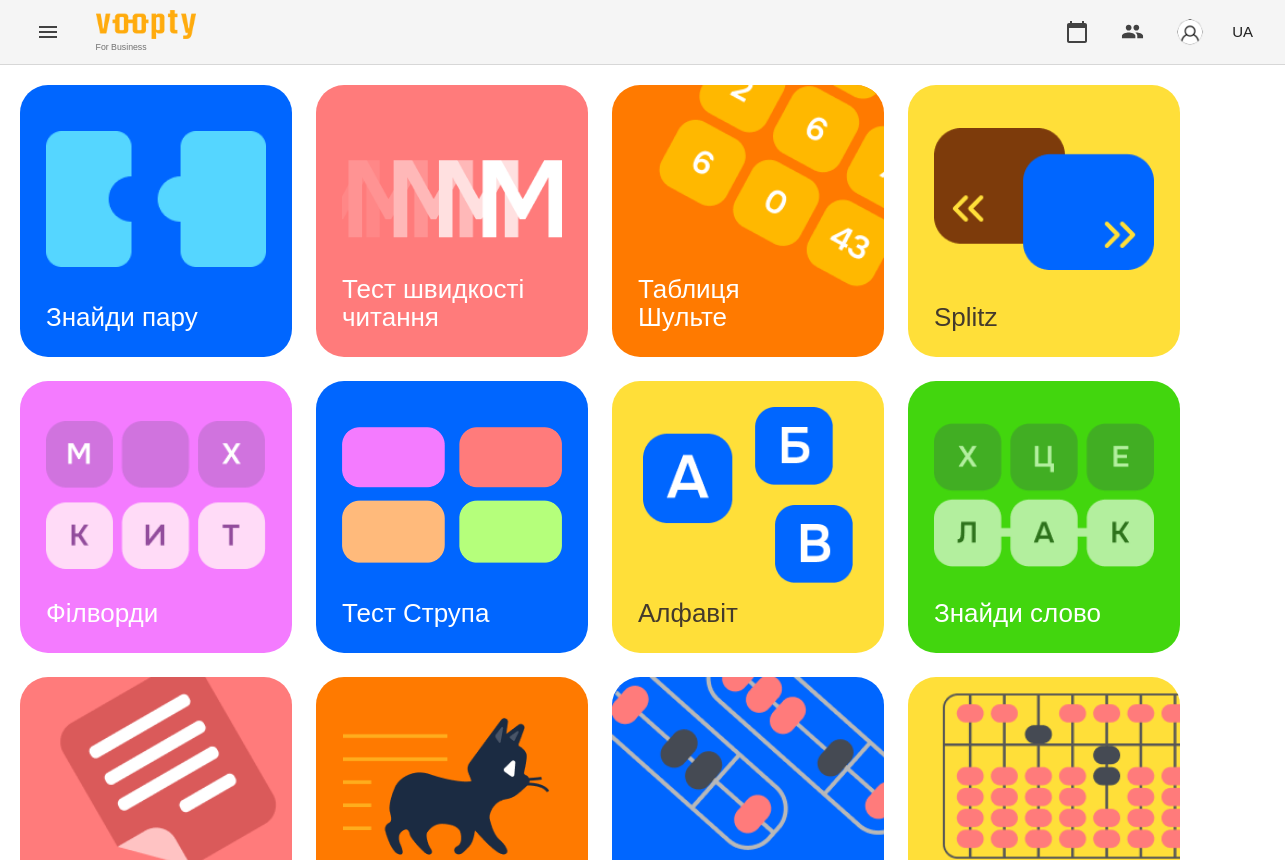 scroll, scrollTop: 701, scrollLeft: 0, axis: vertical 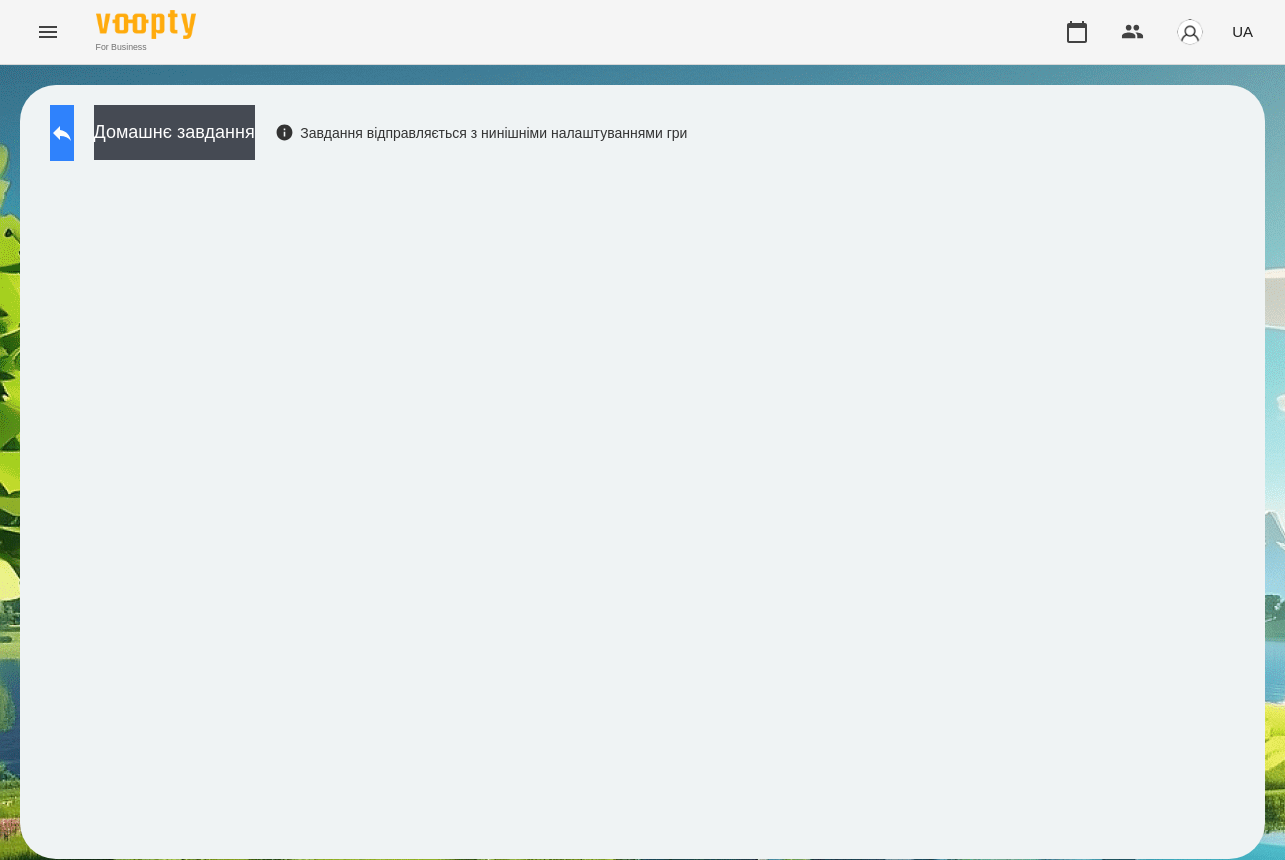 click at bounding box center (62, 133) 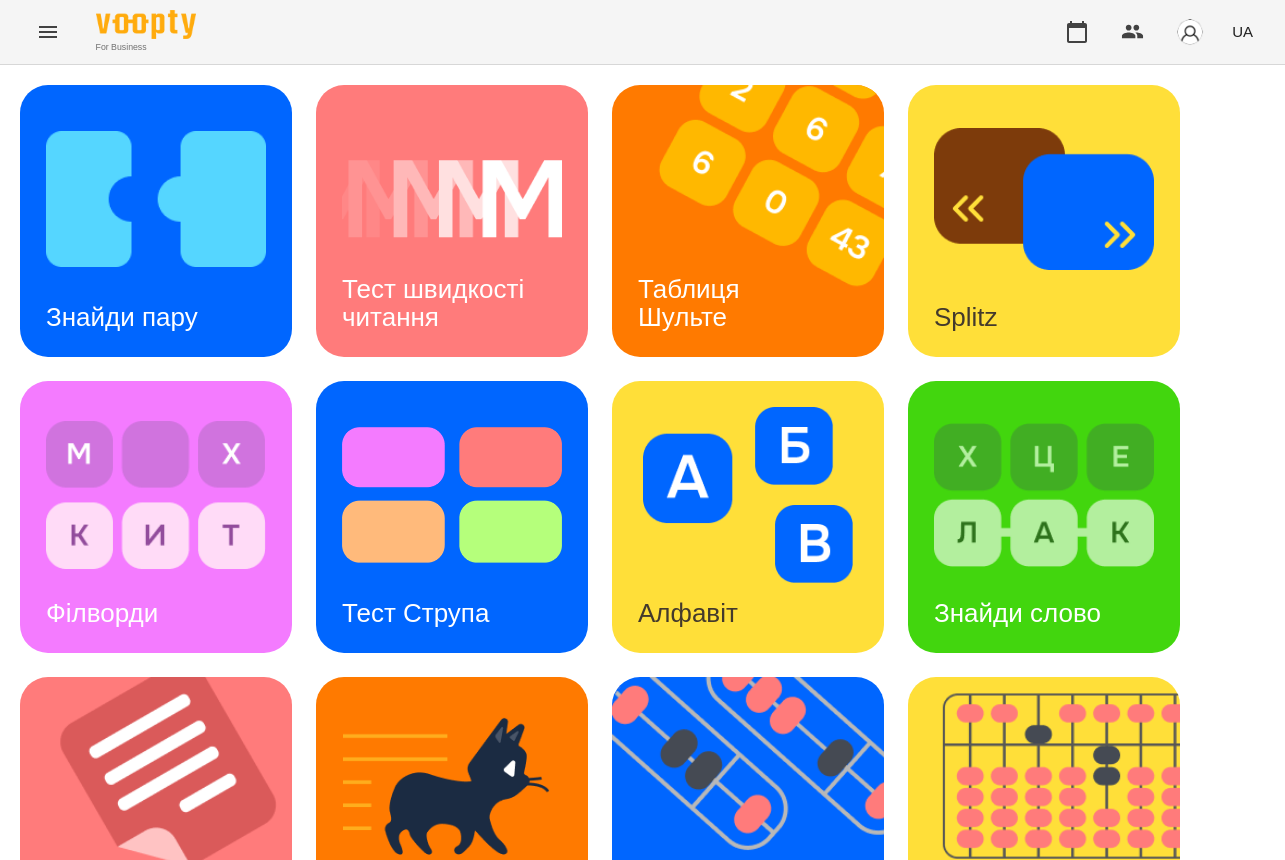 scroll, scrollTop: 500, scrollLeft: 0, axis: vertical 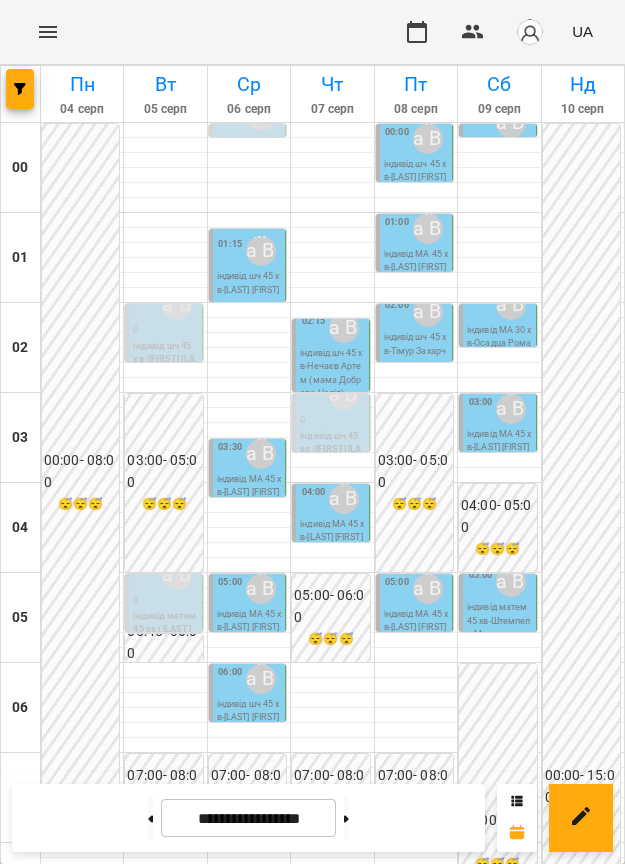 click on "індивід шч 45 хв - [LAST] [FIRST]" at bounding box center (249, 283) 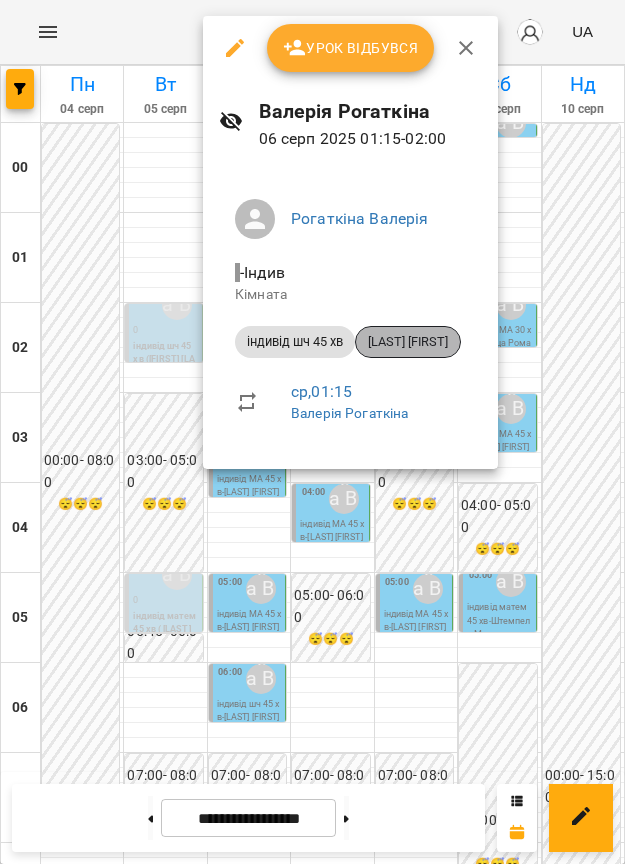 click on "[LAST] [FIRST]" at bounding box center [408, 342] 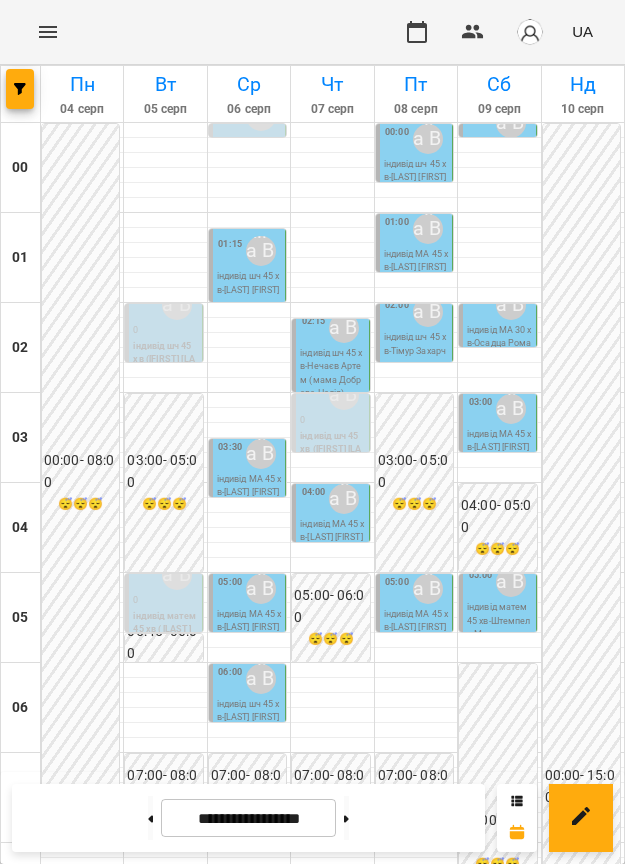 scroll, scrollTop: 0, scrollLeft: 0, axis: both 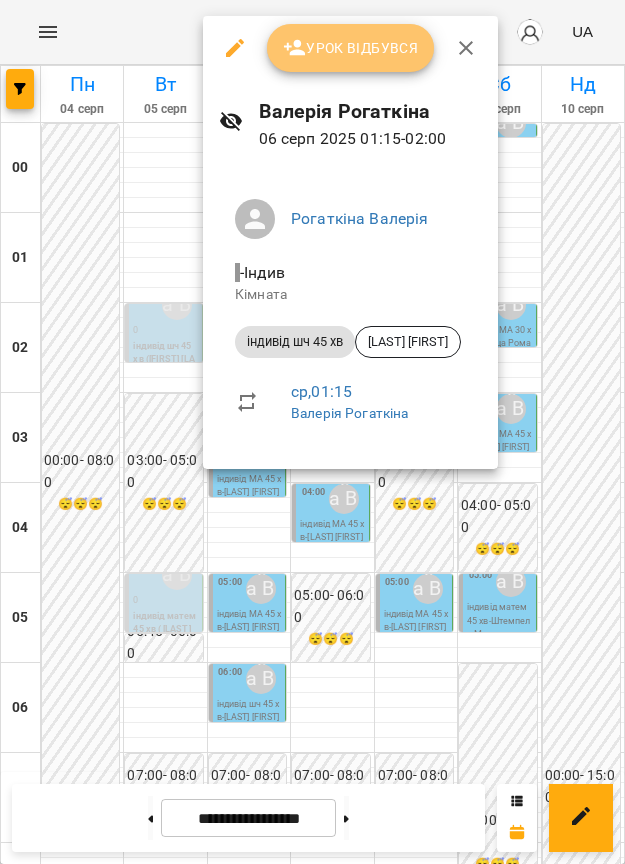click on "Урок відбувся" at bounding box center (351, 48) 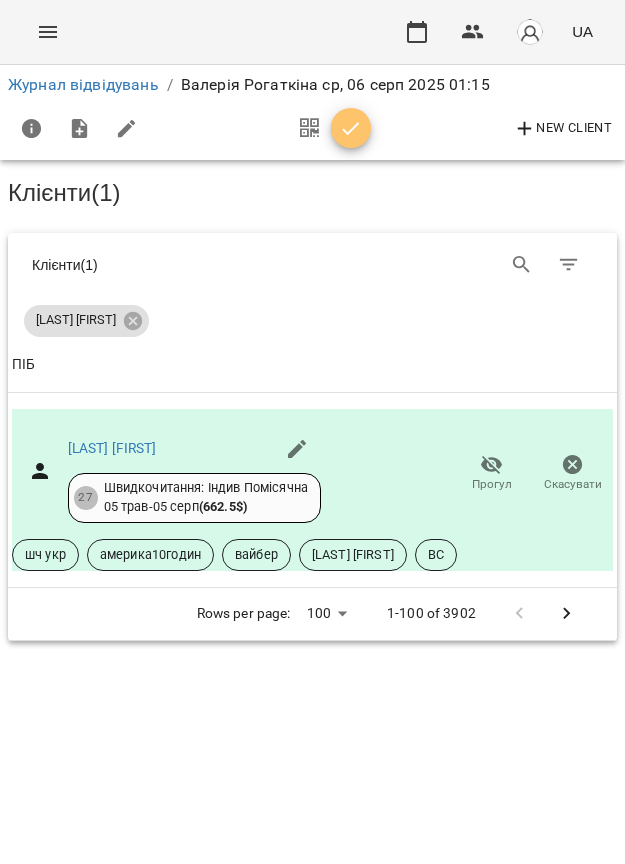 click 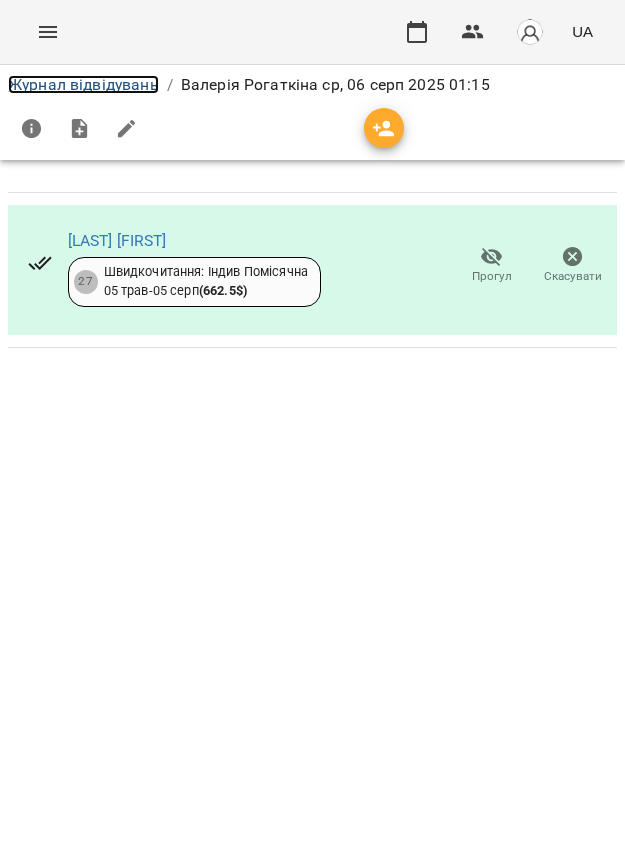 click on "Журнал відвідувань" at bounding box center [83, 84] 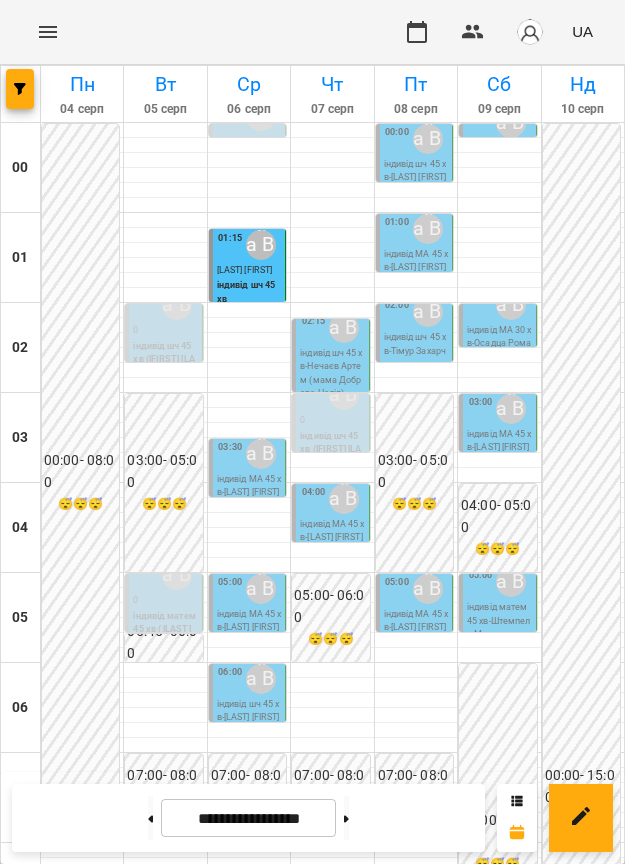 click on "[LAST] [FIRST]" at bounding box center (244, 270) 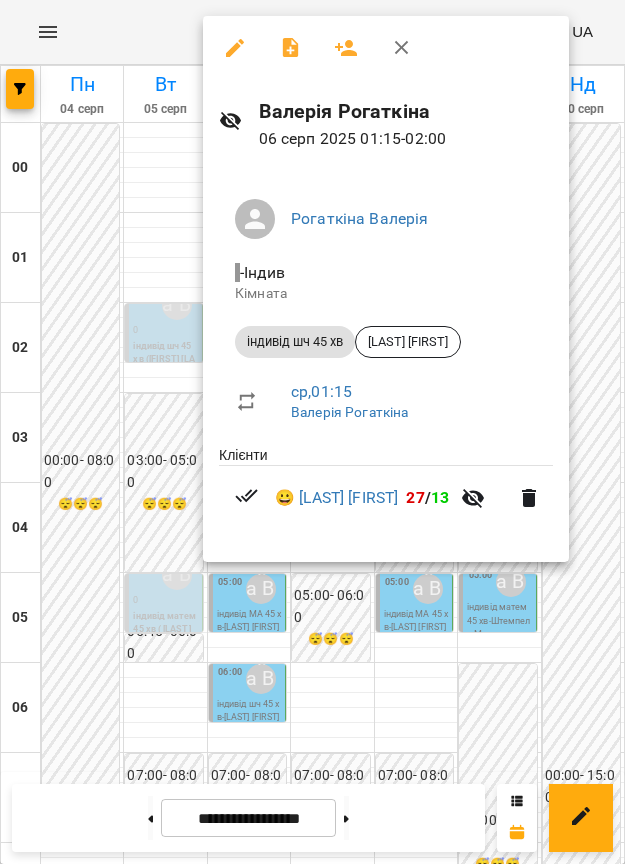 click at bounding box center (312, 432) 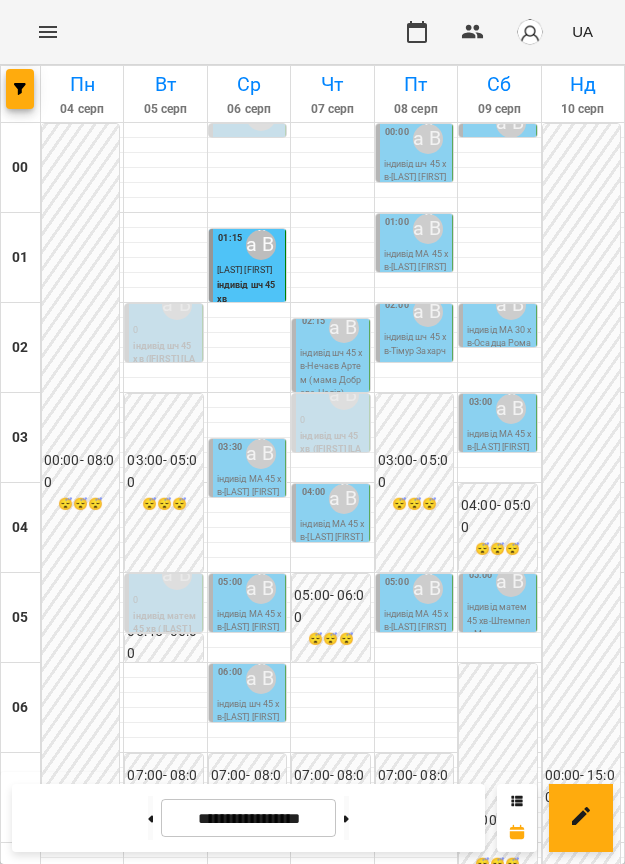 scroll, scrollTop: 1509, scrollLeft: 0, axis: vertical 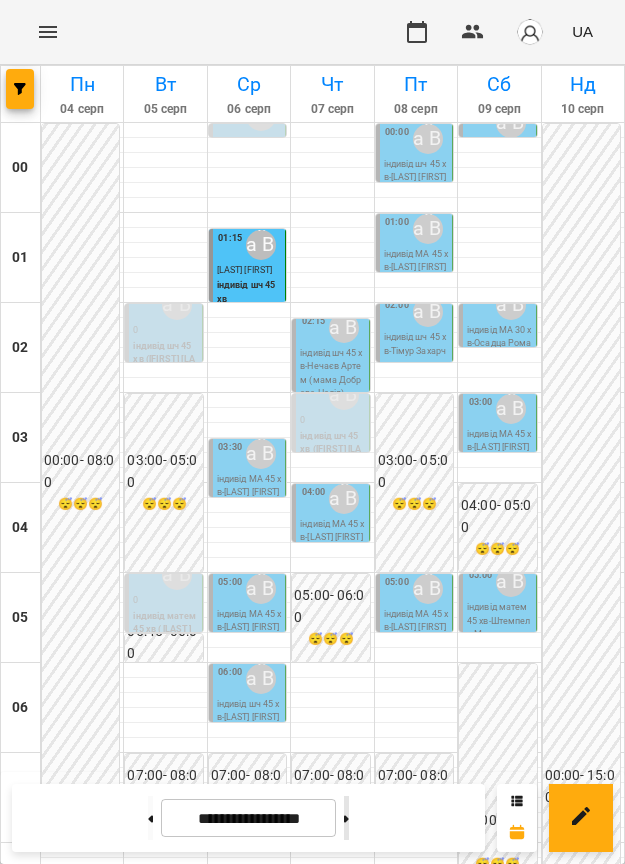 click at bounding box center [346, 818] 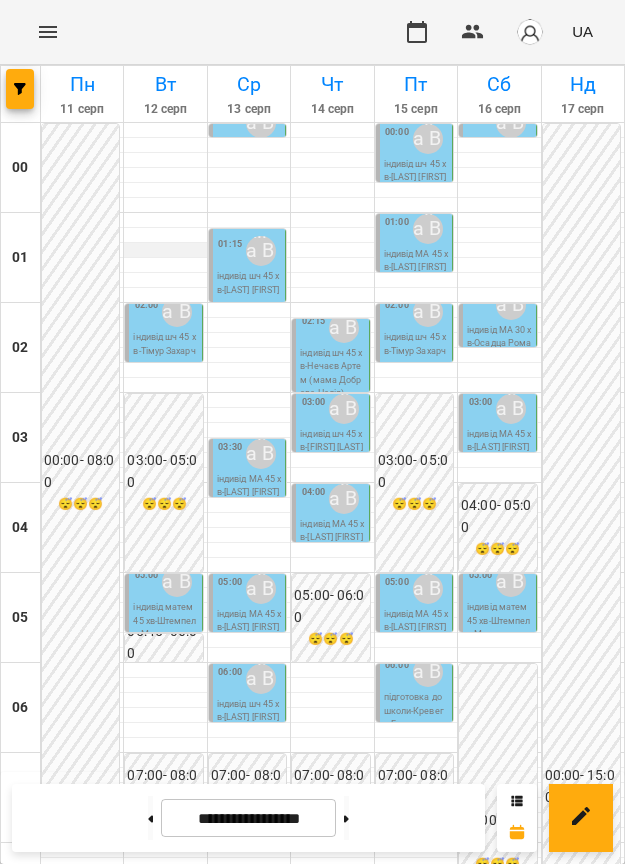 scroll, scrollTop: 125, scrollLeft: 0, axis: vertical 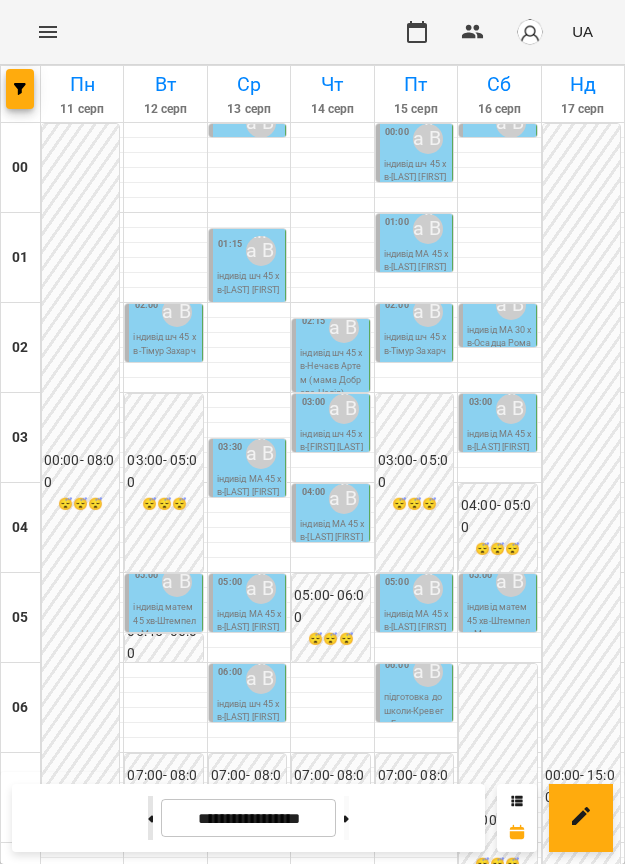 click at bounding box center [150, 818] 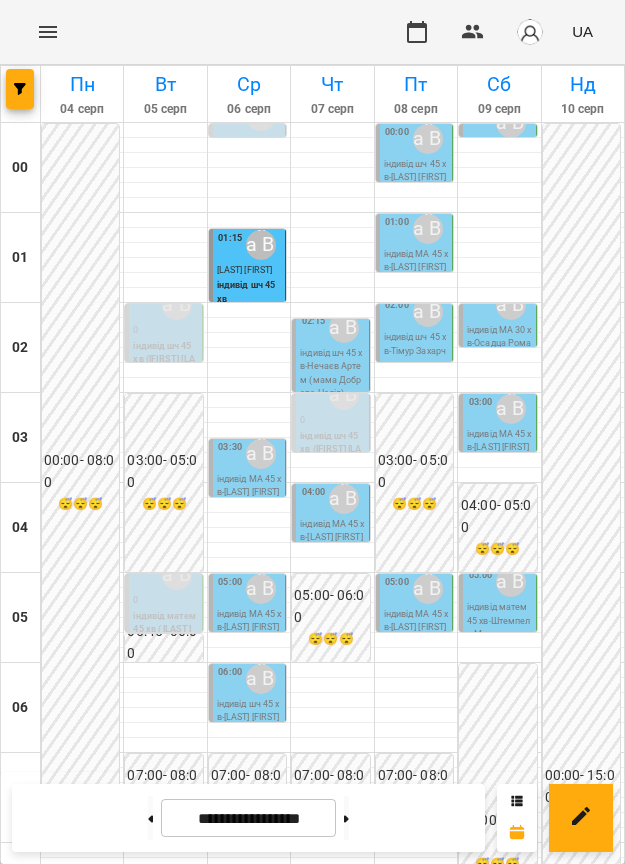 click on "індивід МА 45 хв - [LAST] [FIRST]" at bounding box center [249, 486] 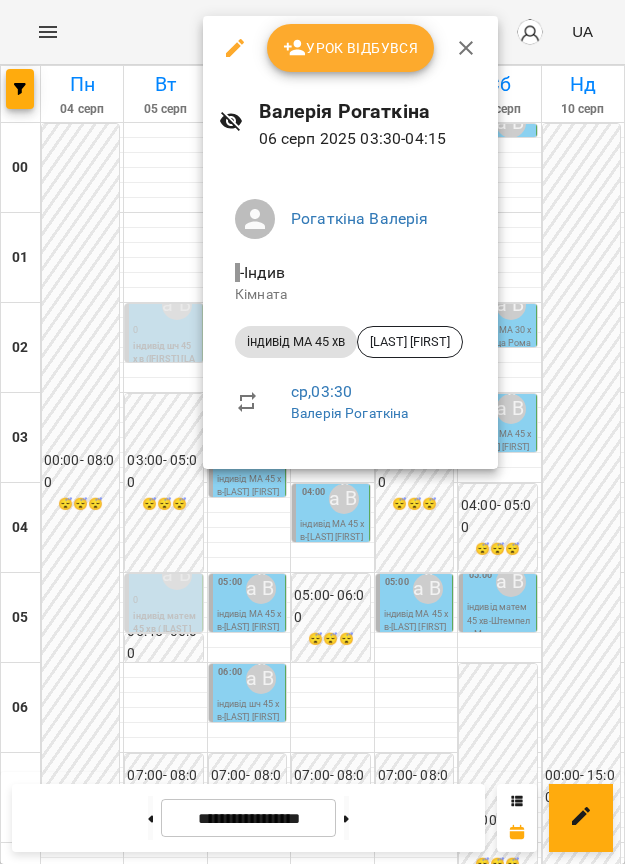 click at bounding box center (312, 432) 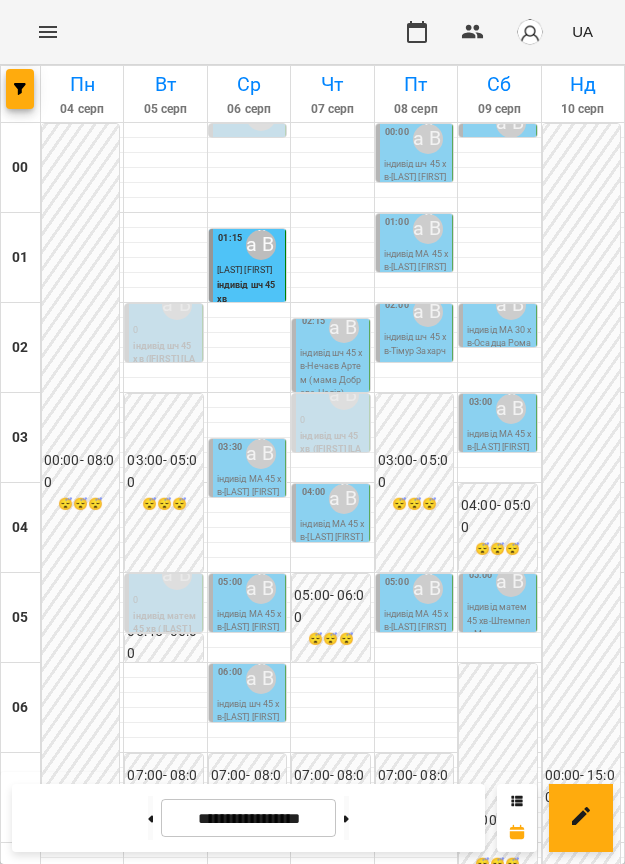 click on "01:15 [LAST] [FIRST] [LAST] [FIRST] індивід шч 45 хв" at bounding box center [247, 265] 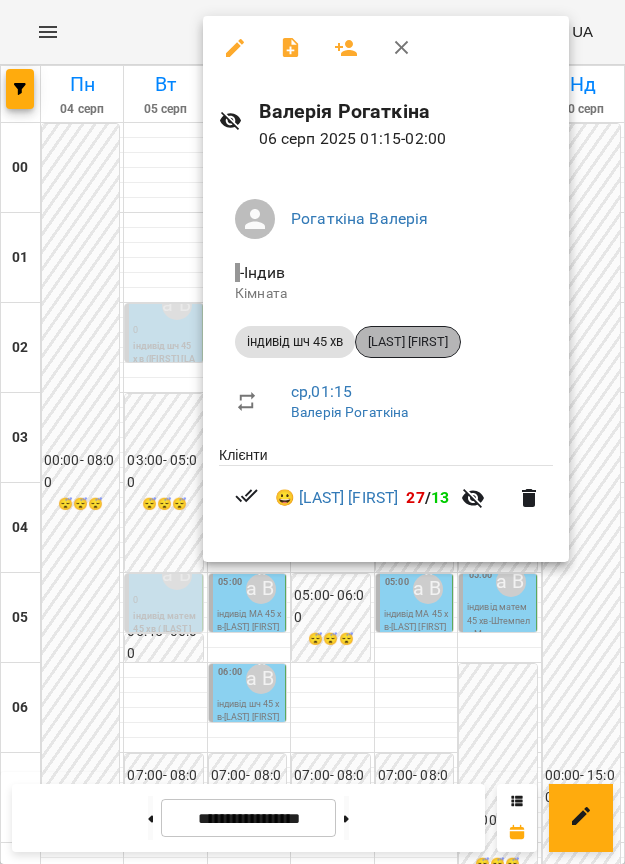 click on "[LAST] [FIRST]" at bounding box center (408, 342) 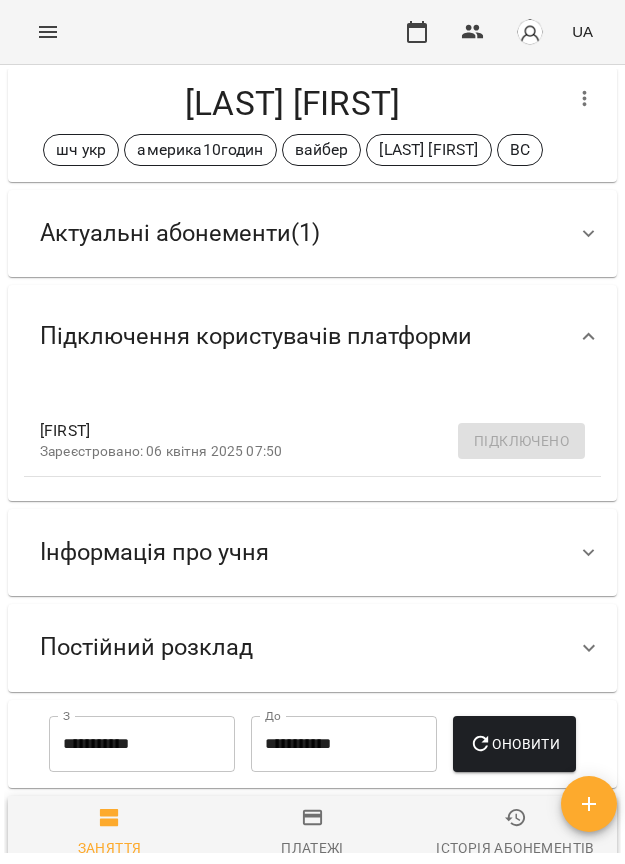 scroll, scrollTop: 0, scrollLeft: 0, axis: both 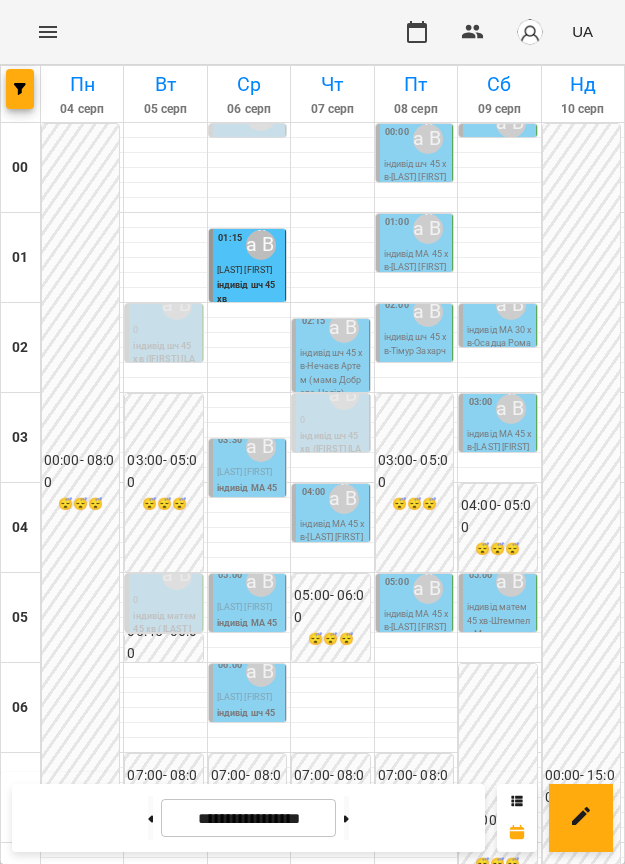 click on "[LAST] [FIRST]" at bounding box center (244, 270) 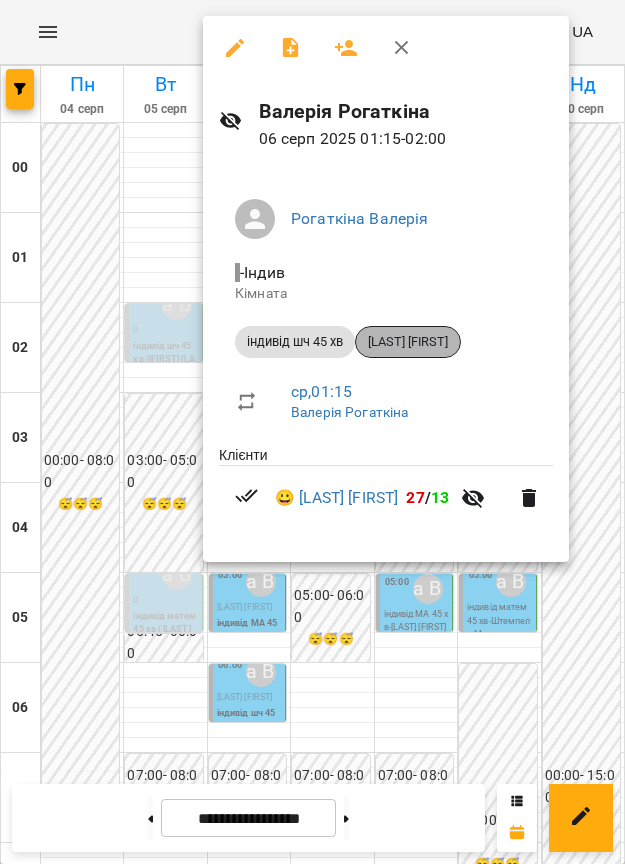 click on "[LAST] [FIRST]" at bounding box center (408, 342) 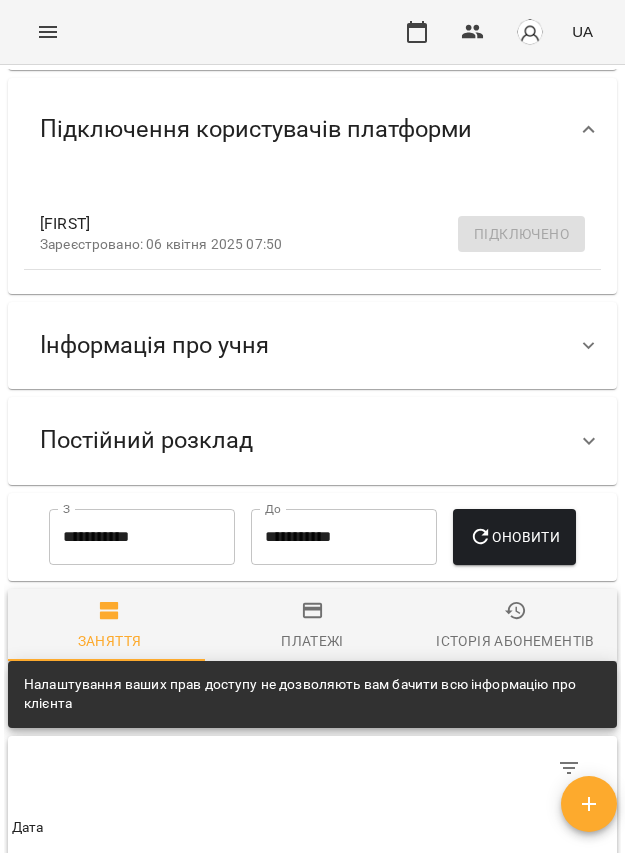 scroll, scrollTop: 250, scrollLeft: 0, axis: vertical 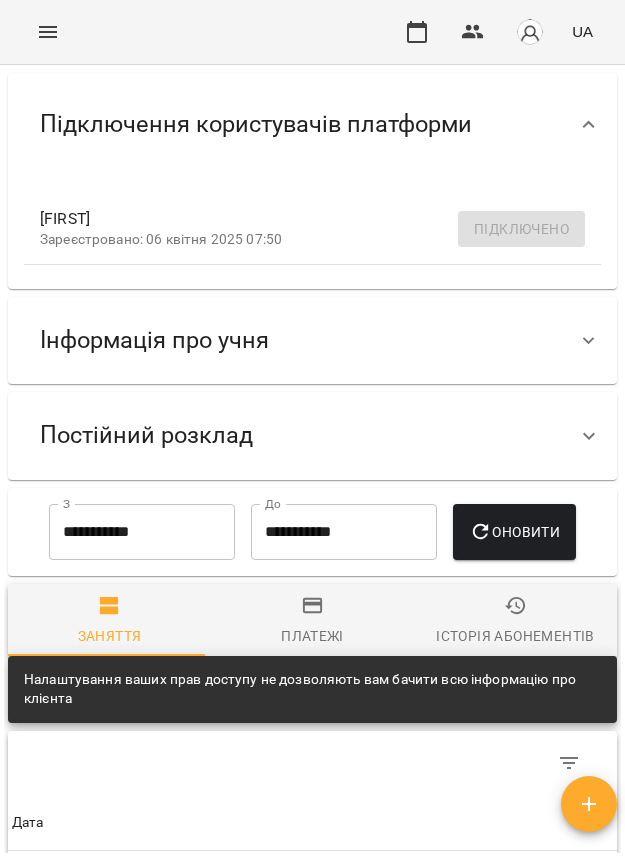 click on "Інформація про учня" at bounding box center [154, 340] 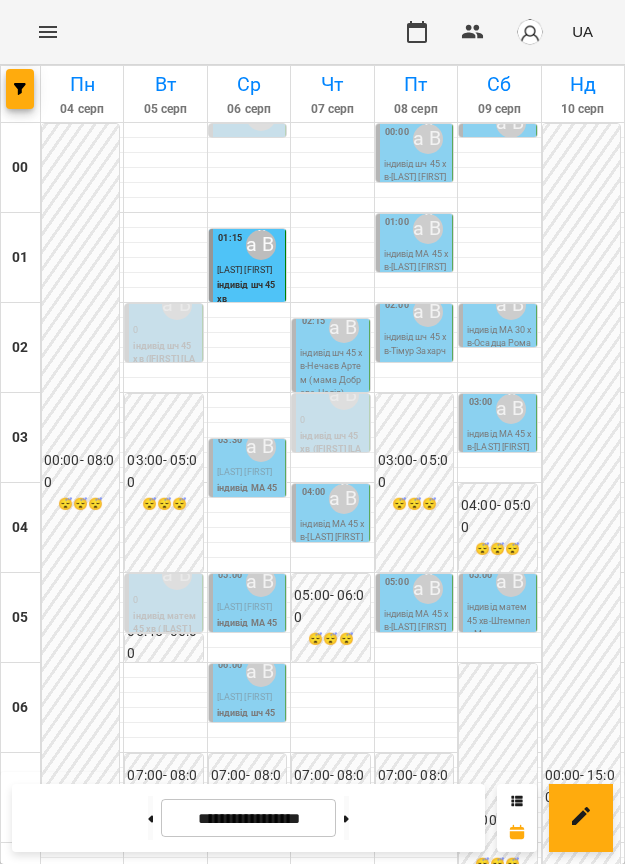 click on "Рогаткіна Валерія" at bounding box center [261, 447] 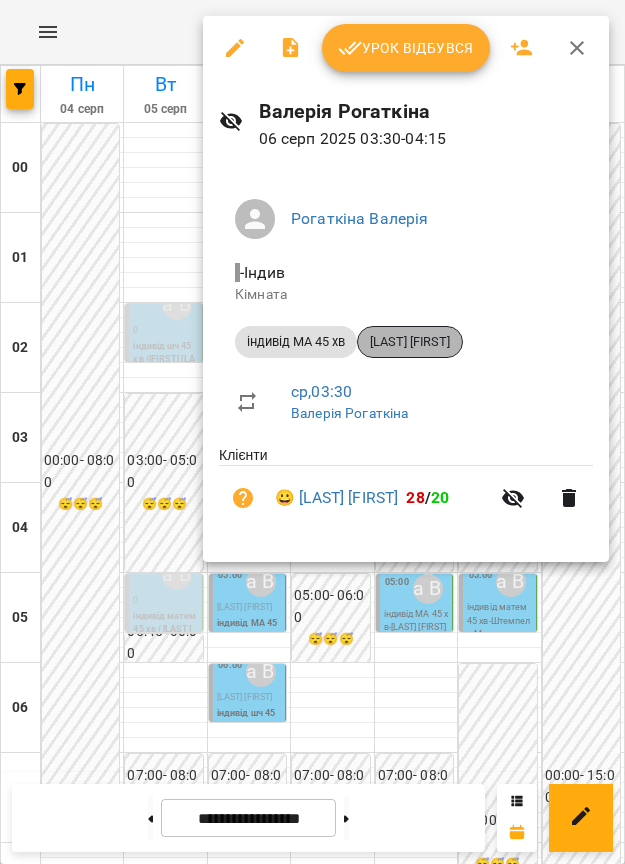 click on "[LAST] [FIRST]" at bounding box center [410, 342] 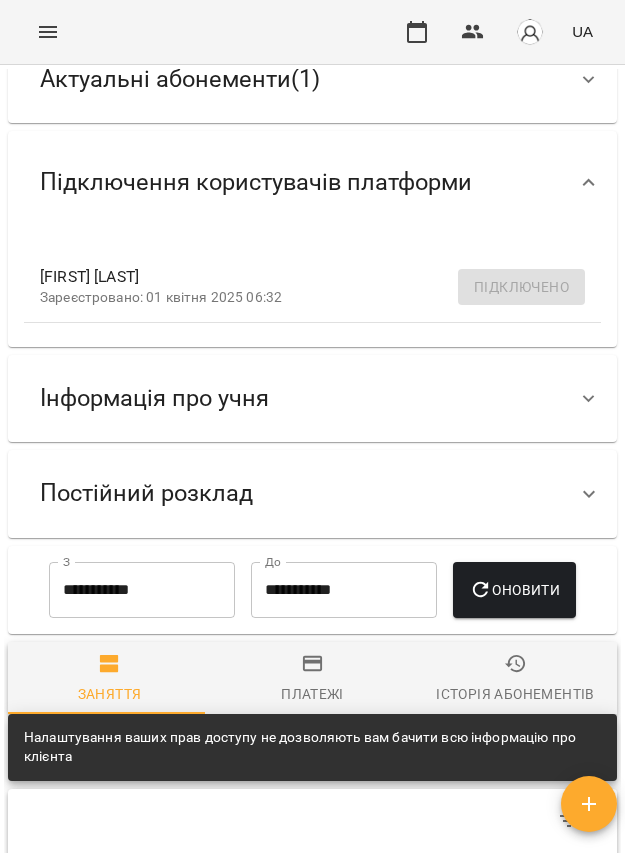 scroll, scrollTop: 375, scrollLeft: 0, axis: vertical 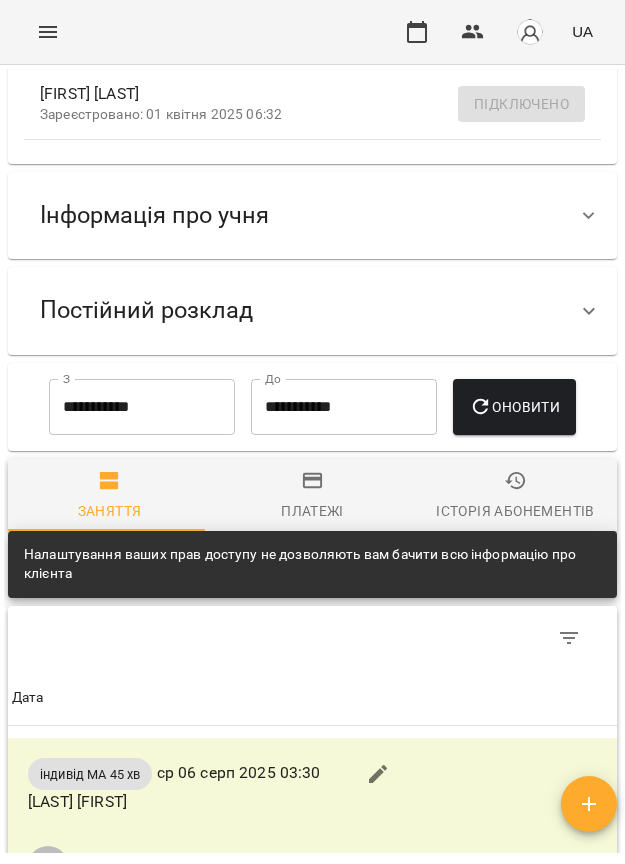 click on "Інформація про учня" at bounding box center [154, 215] 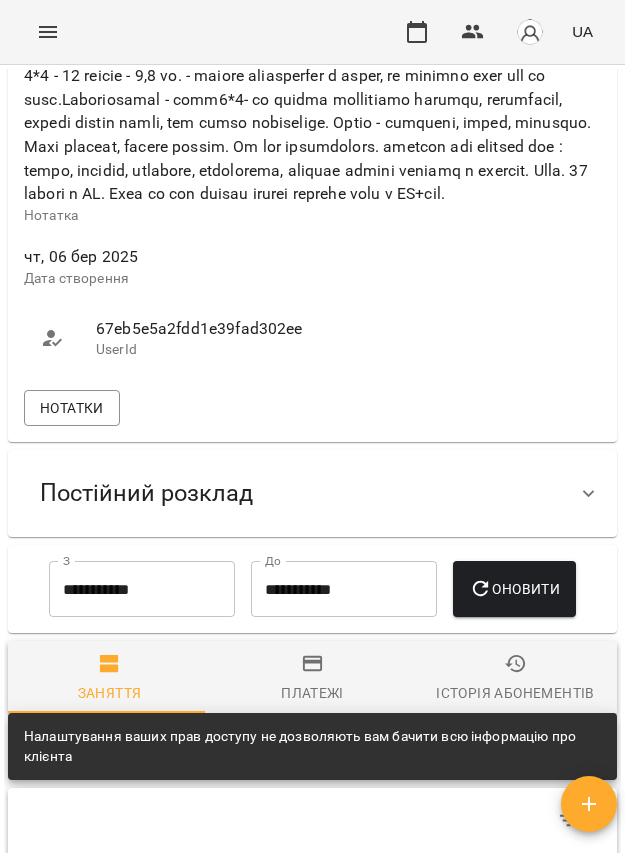 scroll, scrollTop: 1625, scrollLeft: 0, axis: vertical 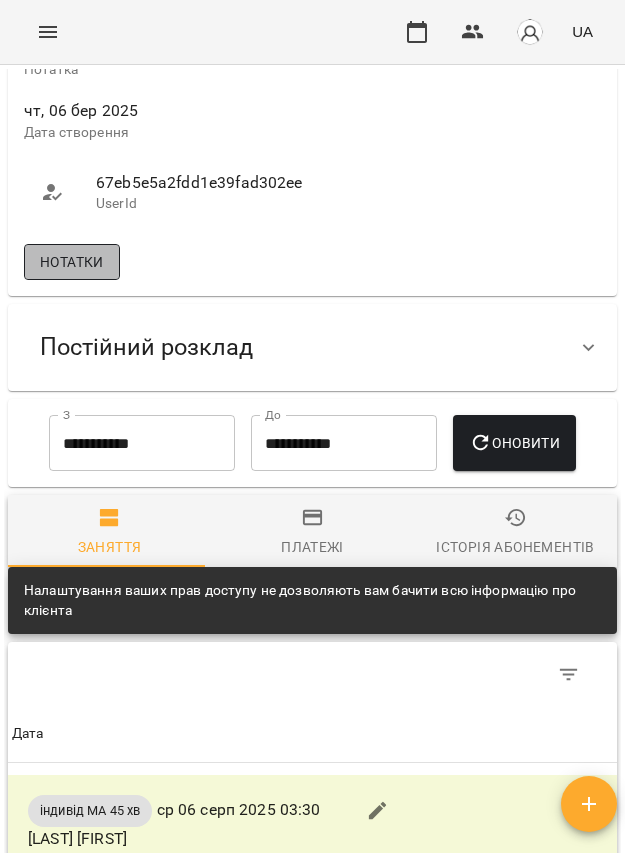 click on "Нотатки" at bounding box center [72, 262] 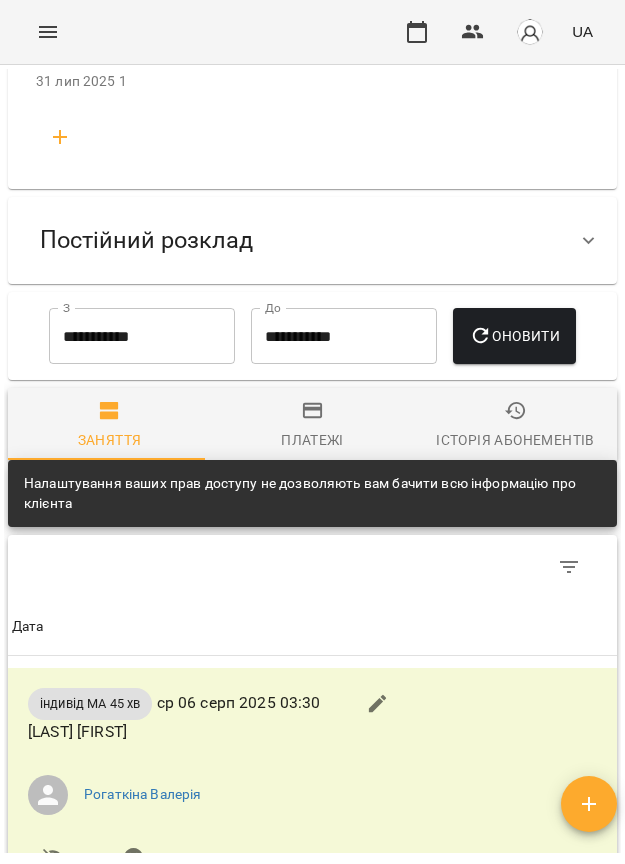scroll, scrollTop: 4625, scrollLeft: 0, axis: vertical 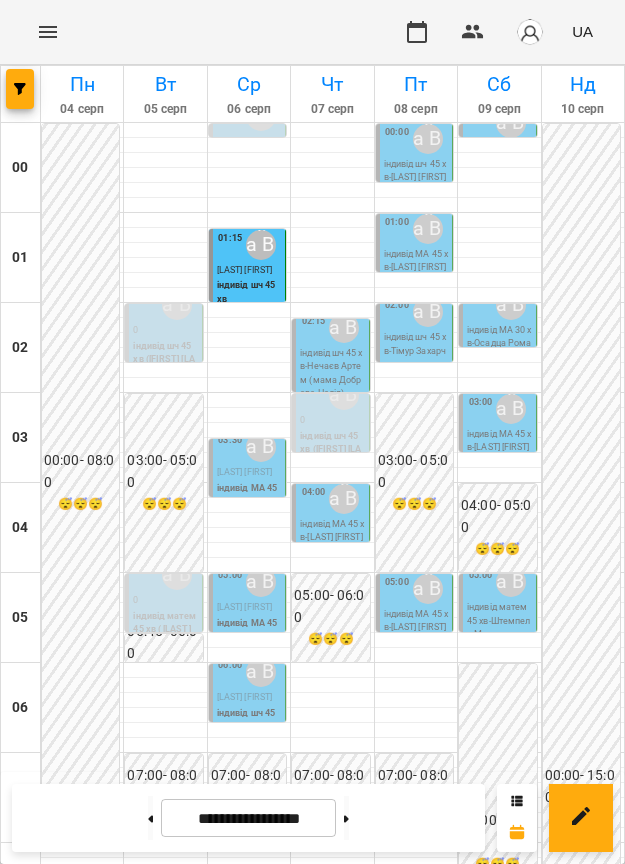 click on "[LAST] [FIRST]" at bounding box center [244, 472] 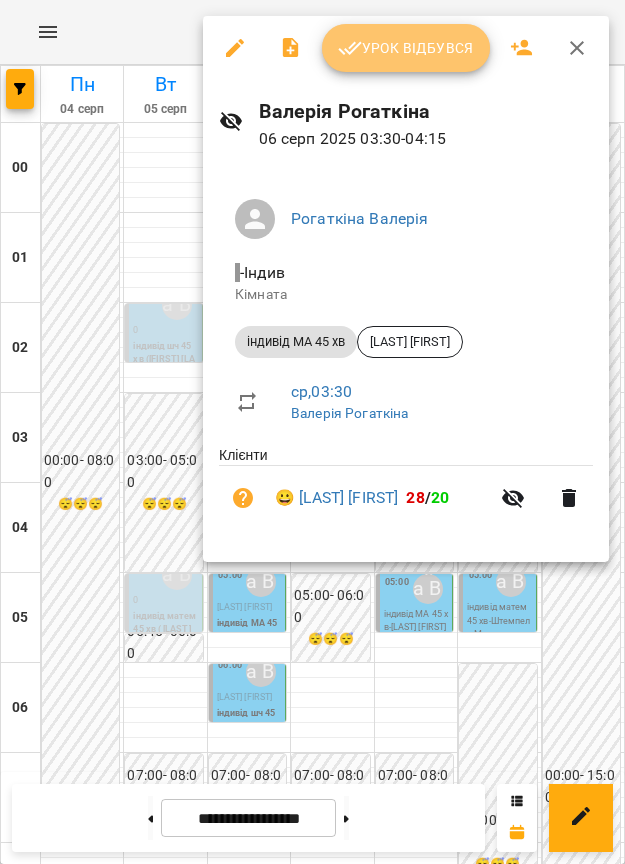 click on "Урок відбувся" at bounding box center [406, 48] 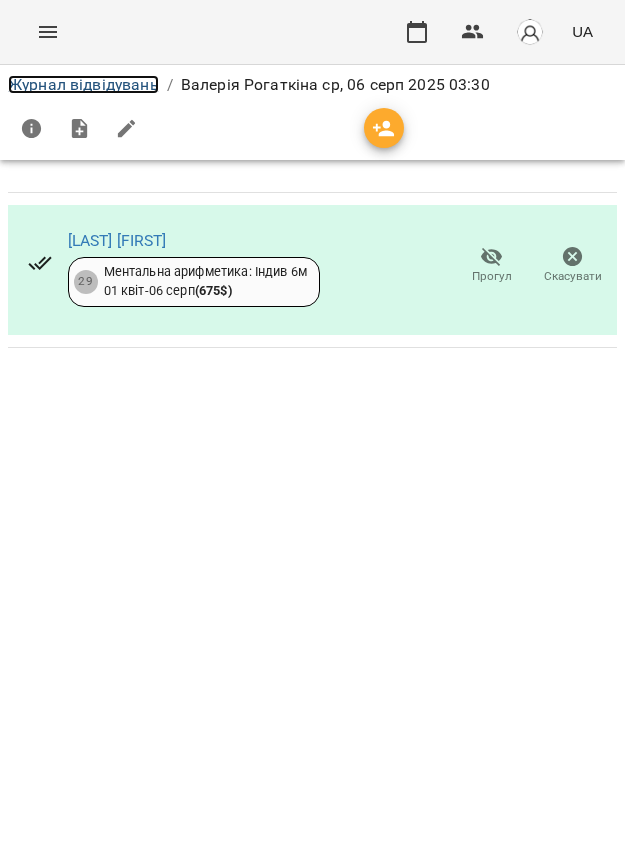 click on "Журнал відвідувань" at bounding box center (83, 84) 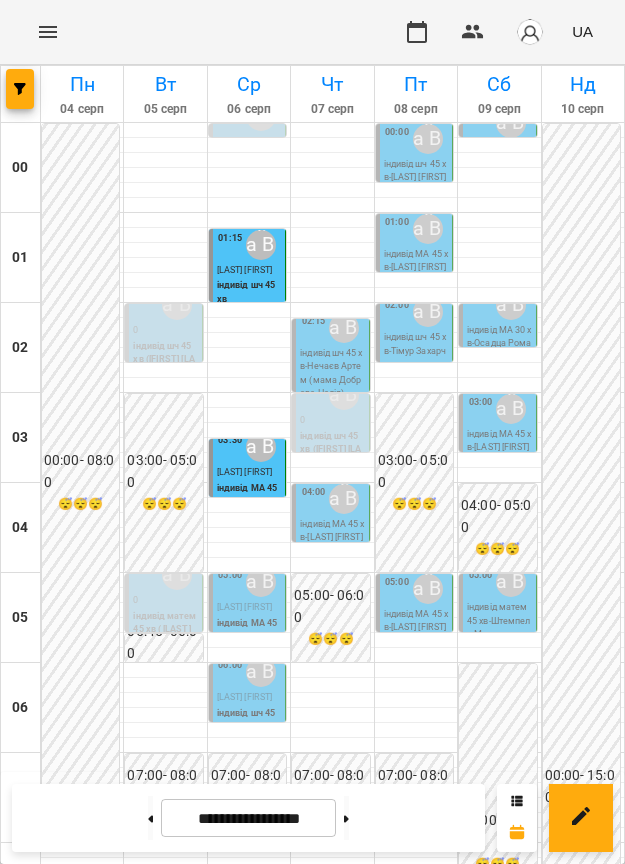 click on "[LAST] [FIRST]" at bounding box center [249, 473] 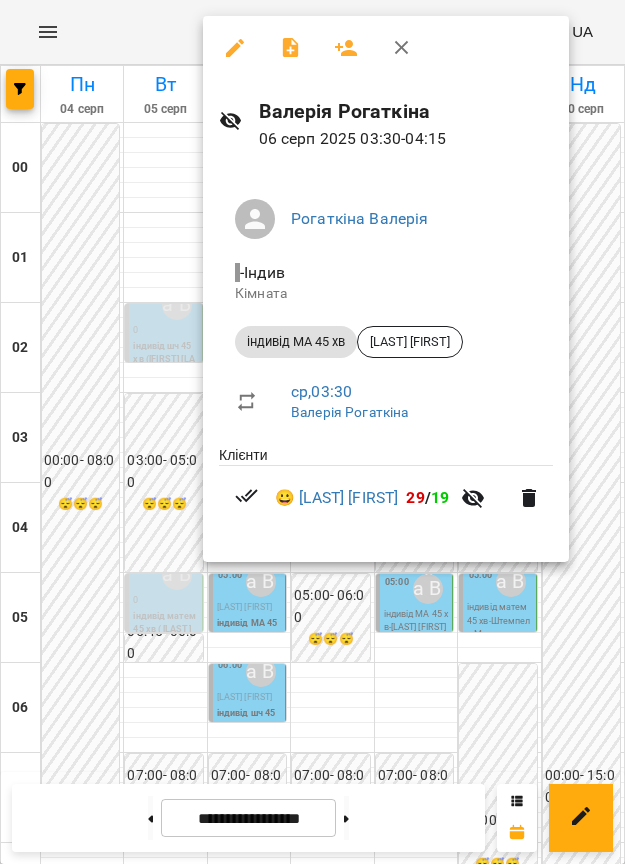 click at bounding box center (312, 432) 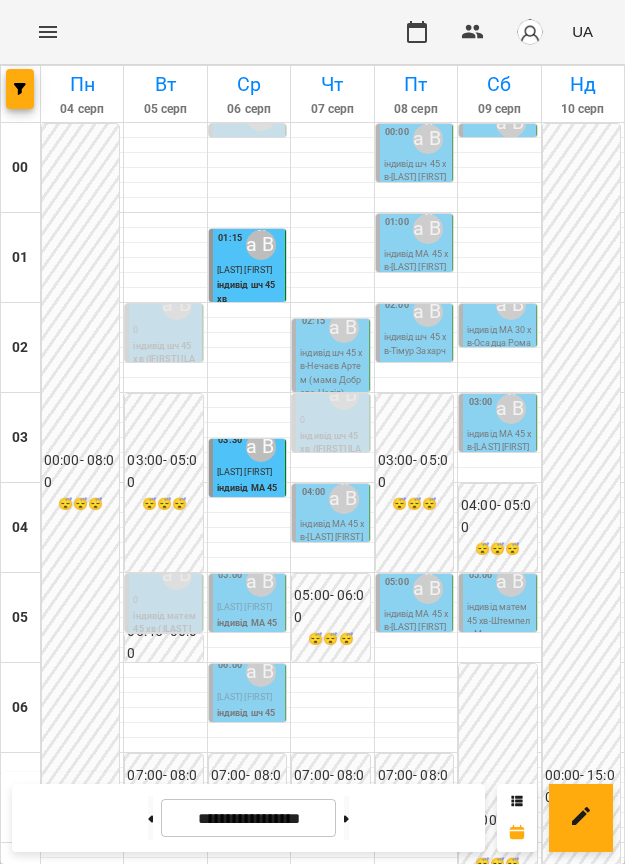 click on "Рогаткіна Валерія" at bounding box center (261, 582) 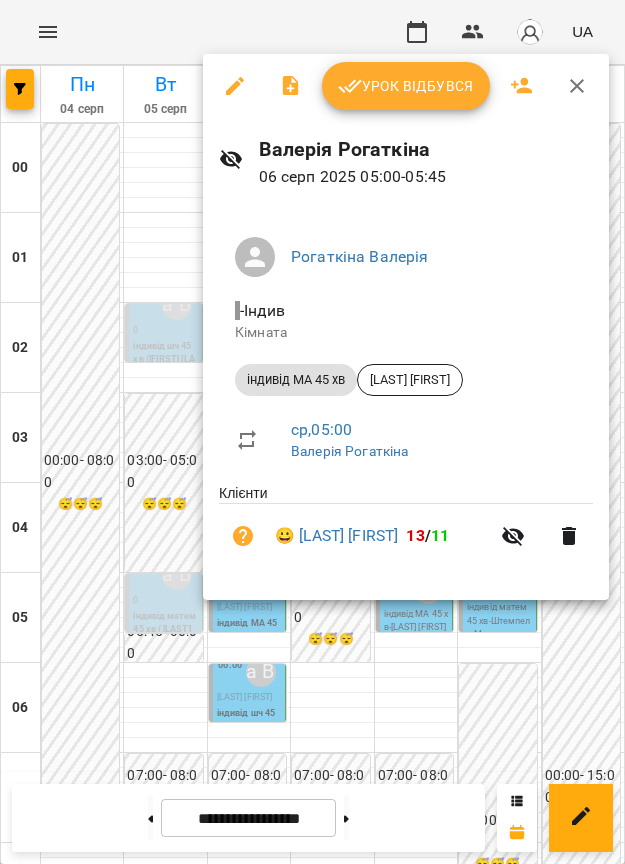 click at bounding box center (312, 432) 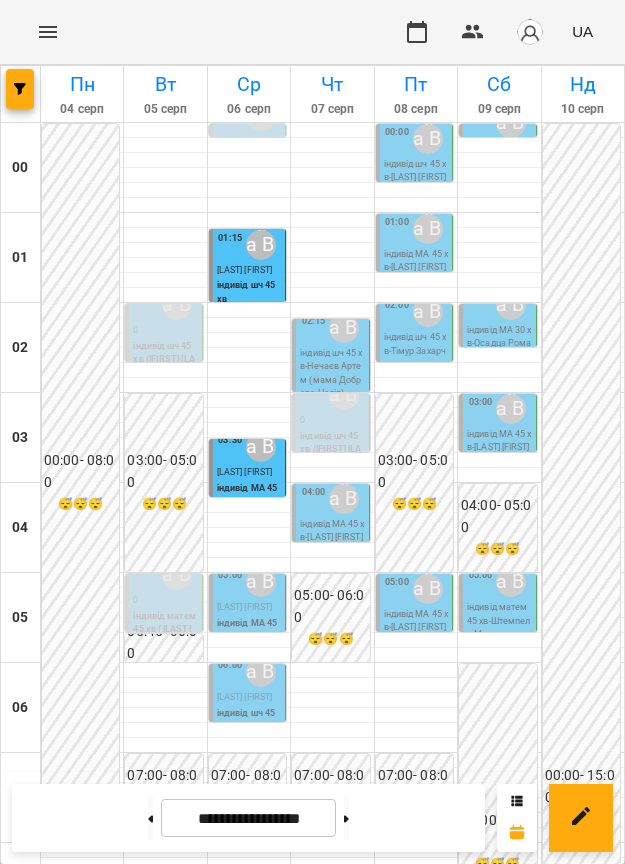 click on "[LAST] [FIRST]" at bounding box center [244, 697] 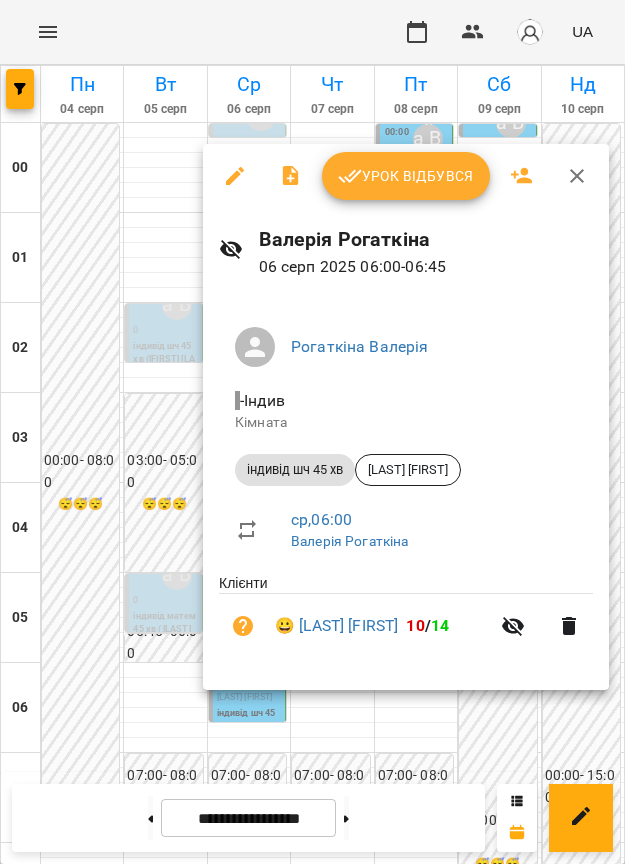 click at bounding box center [312, 432] 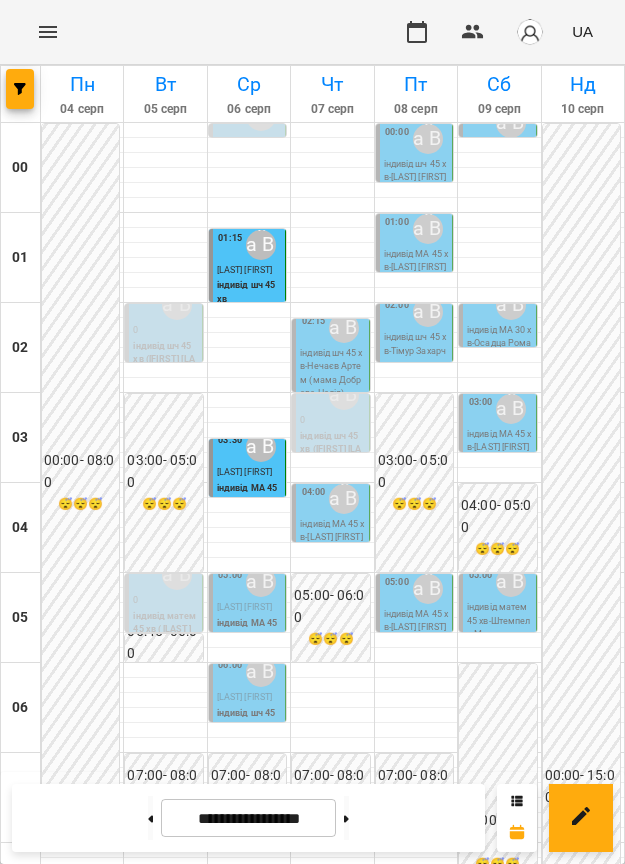 scroll, scrollTop: 625, scrollLeft: 0, axis: vertical 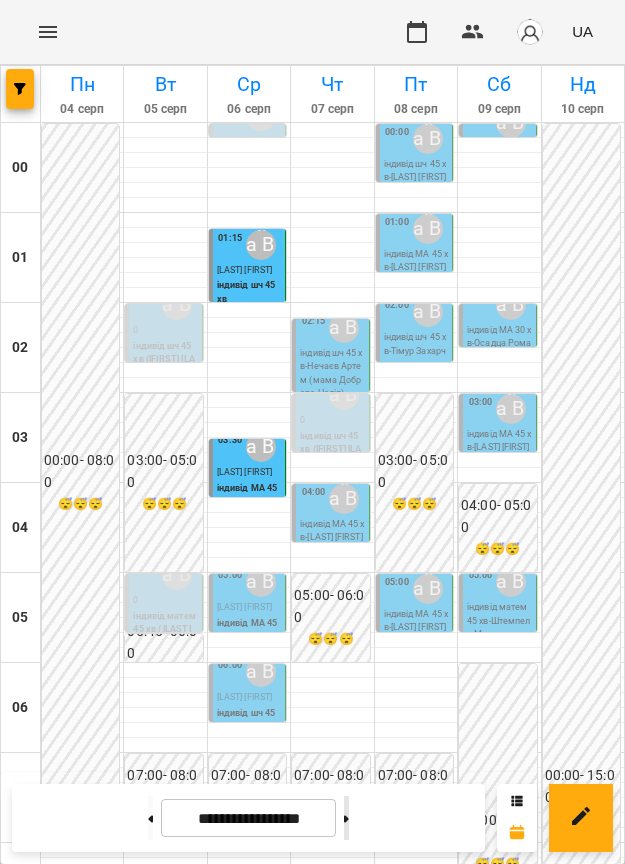 click at bounding box center (346, 818) 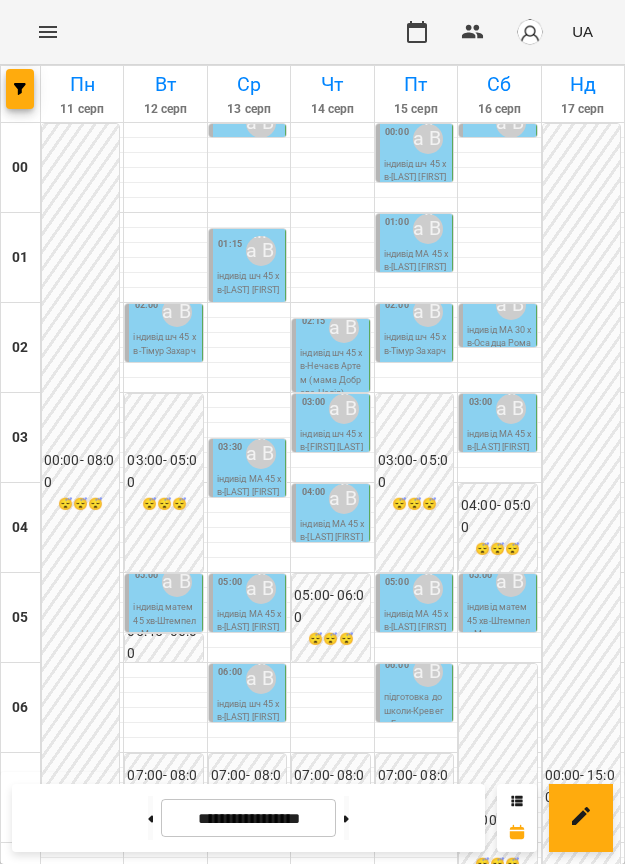 scroll, scrollTop: 1250, scrollLeft: 0, axis: vertical 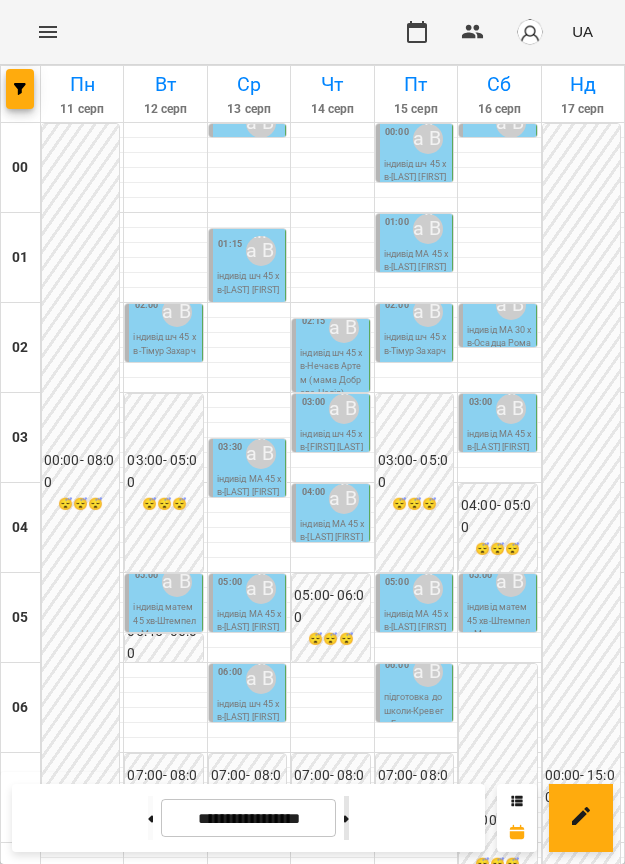 click at bounding box center [346, 818] 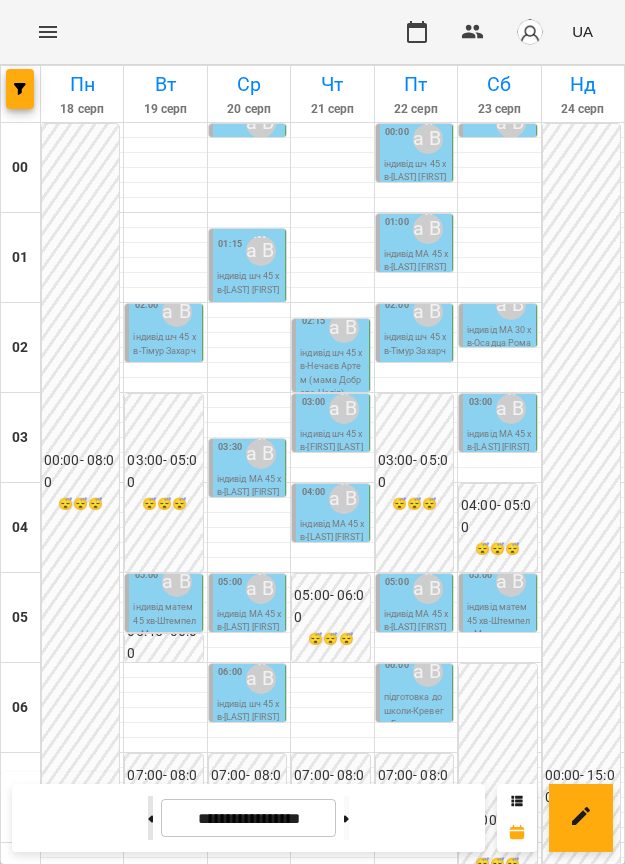 click at bounding box center (150, 818) 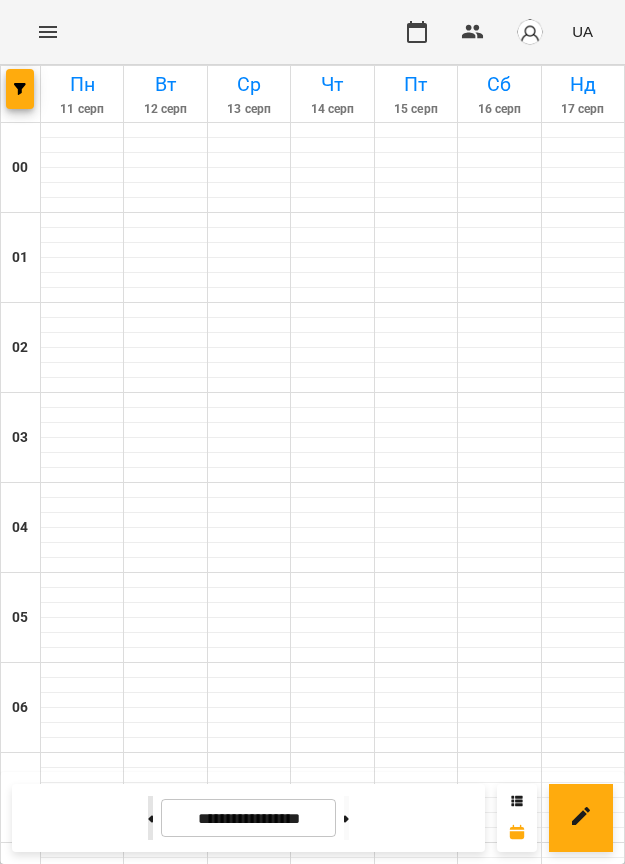 click at bounding box center (150, 818) 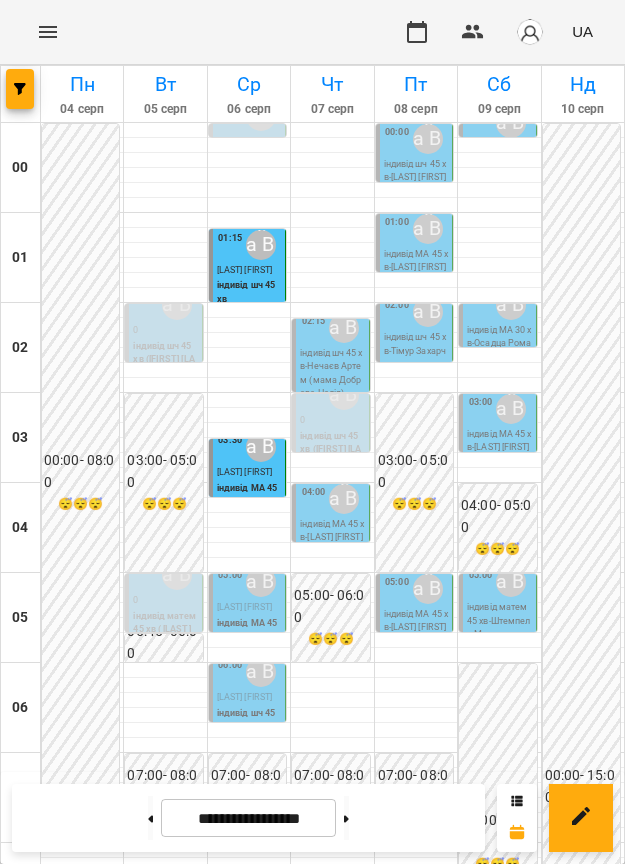 scroll, scrollTop: 1509, scrollLeft: 0, axis: vertical 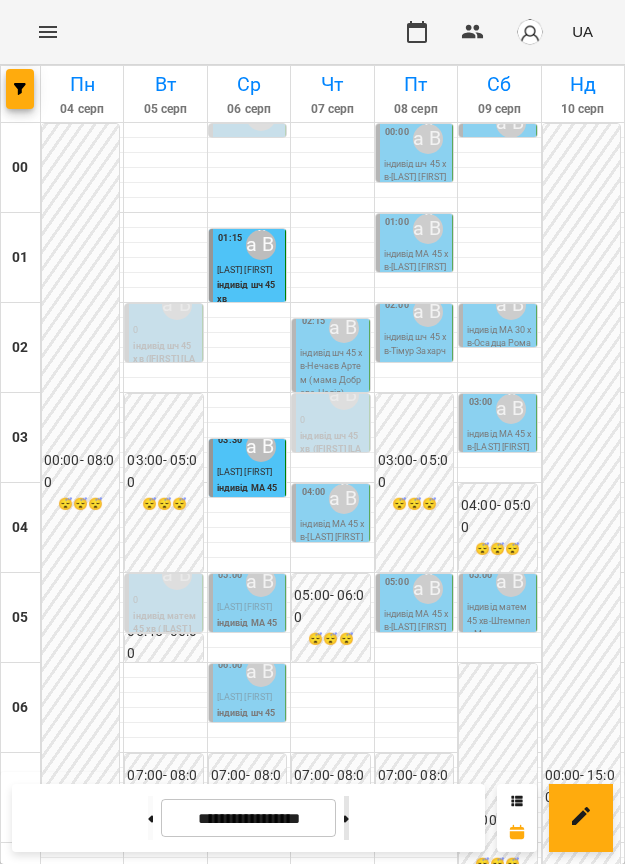 click at bounding box center (346, 818) 